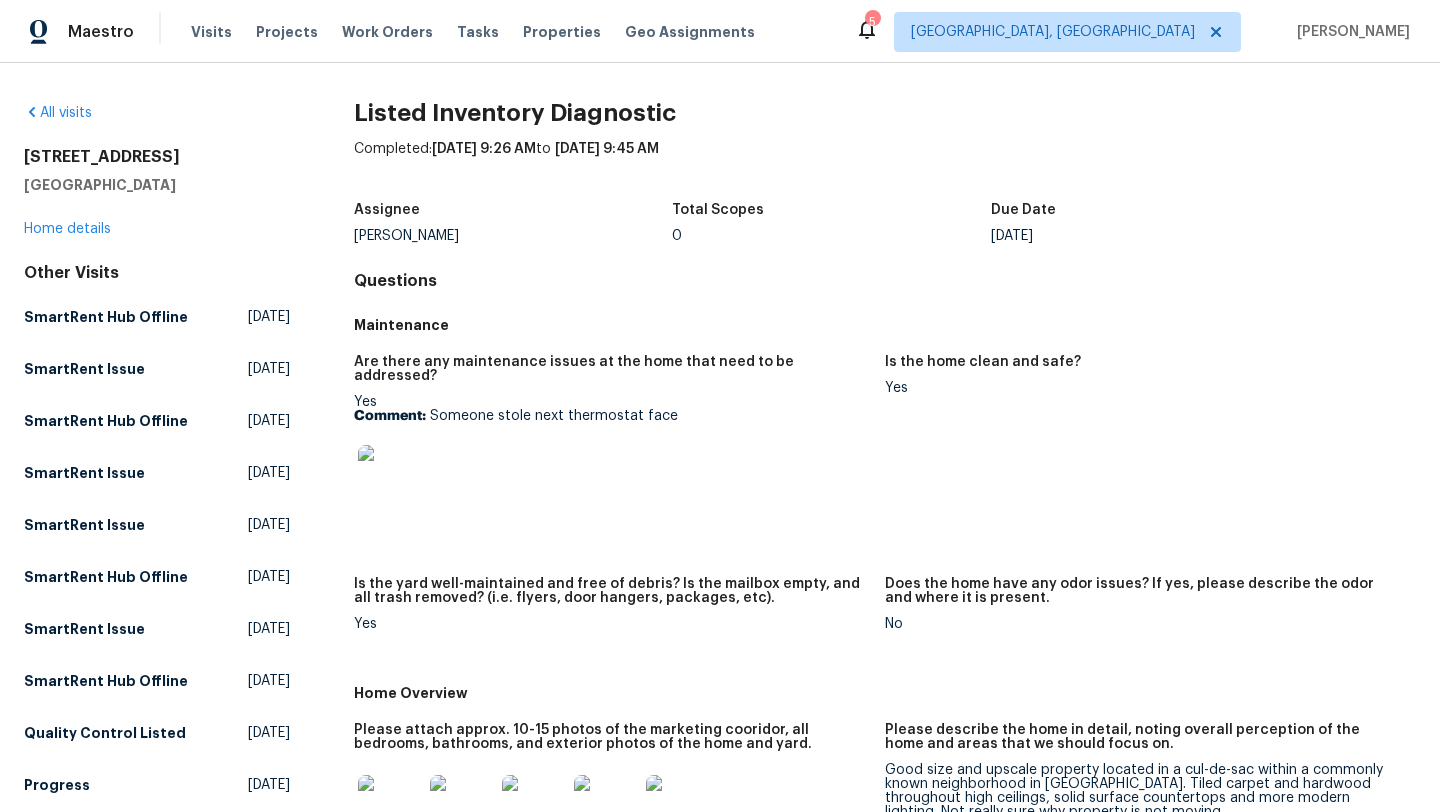 scroll, scrollTop: 0, scrollLeft: 0, axis: both 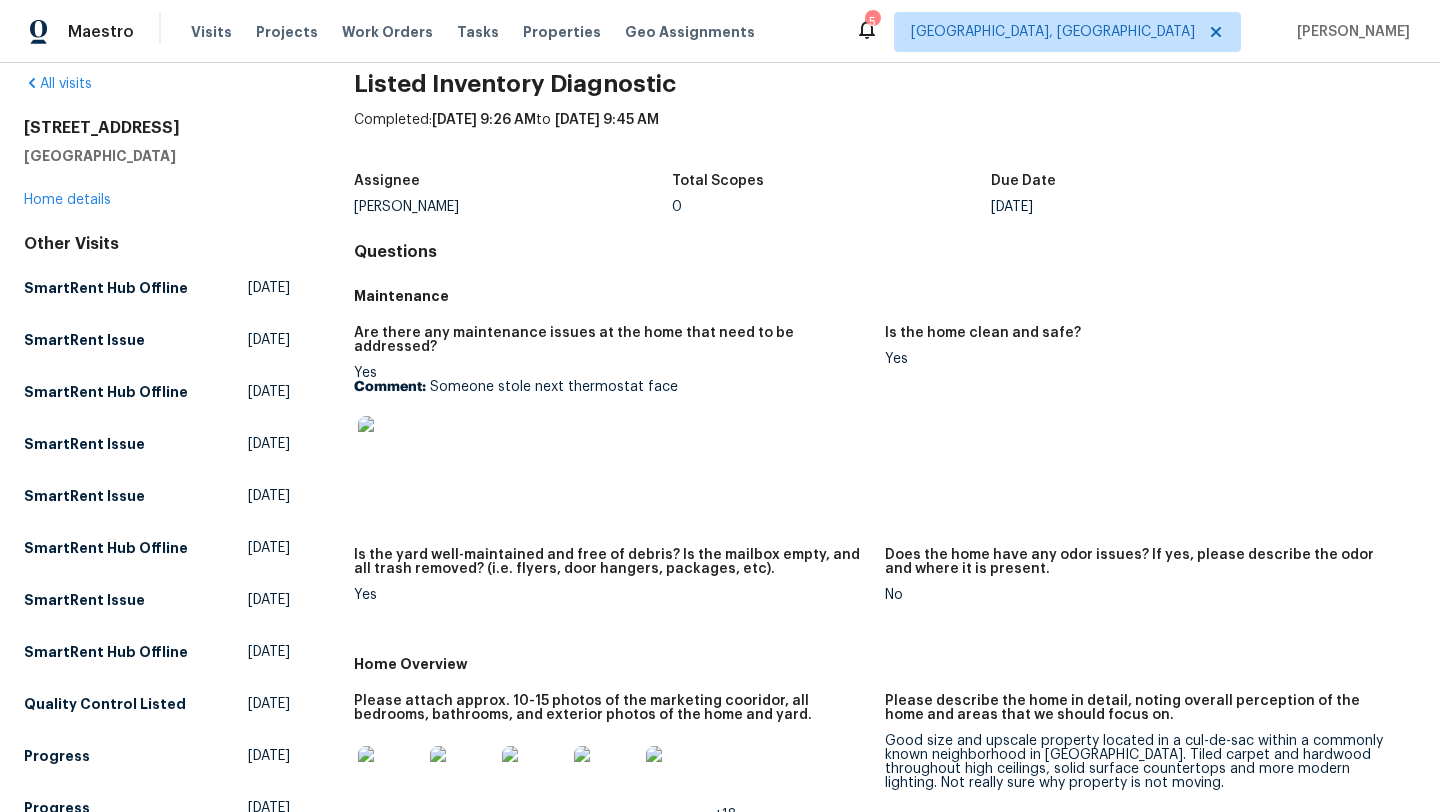 click at bounding box center (390, 448) 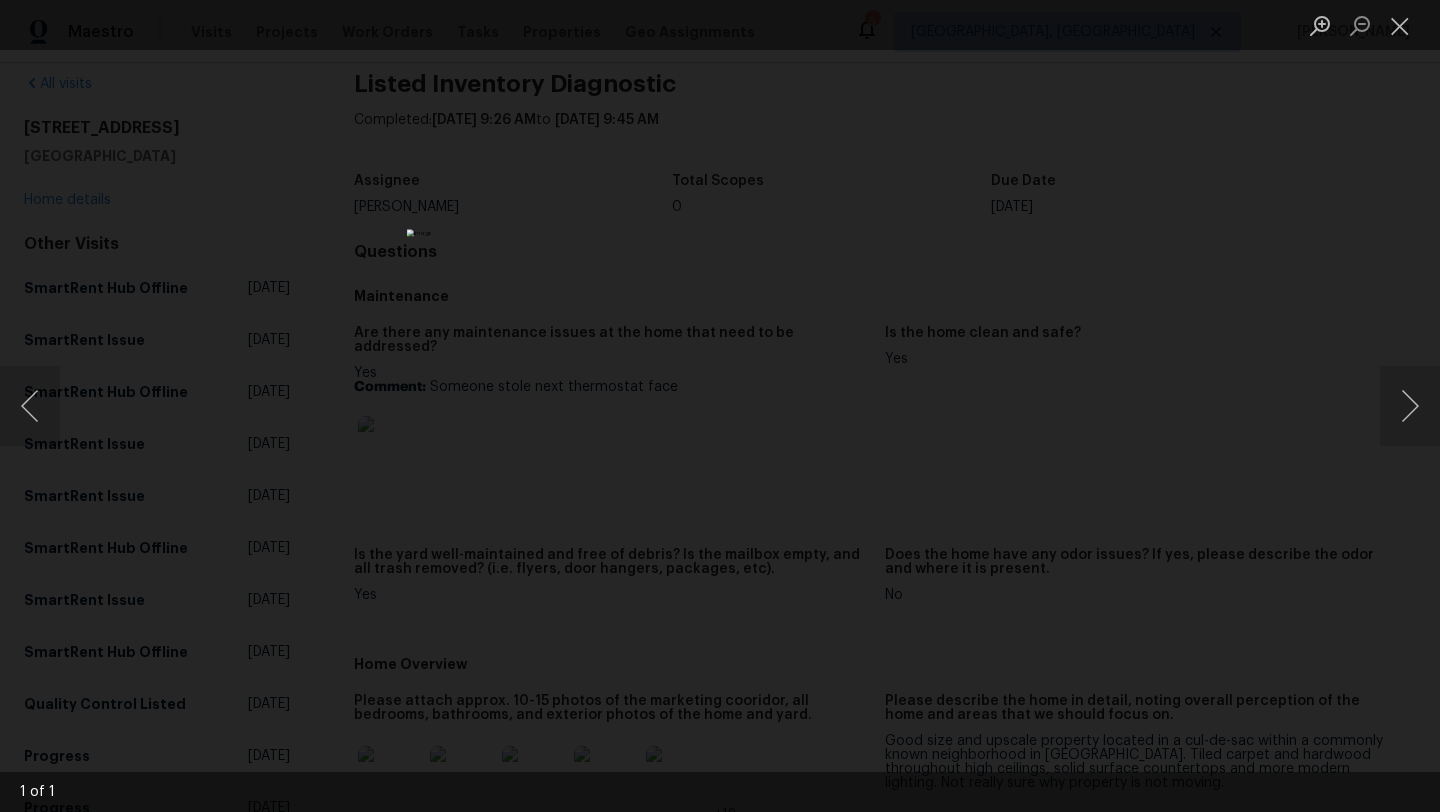 click at bounding box center [720, 406] 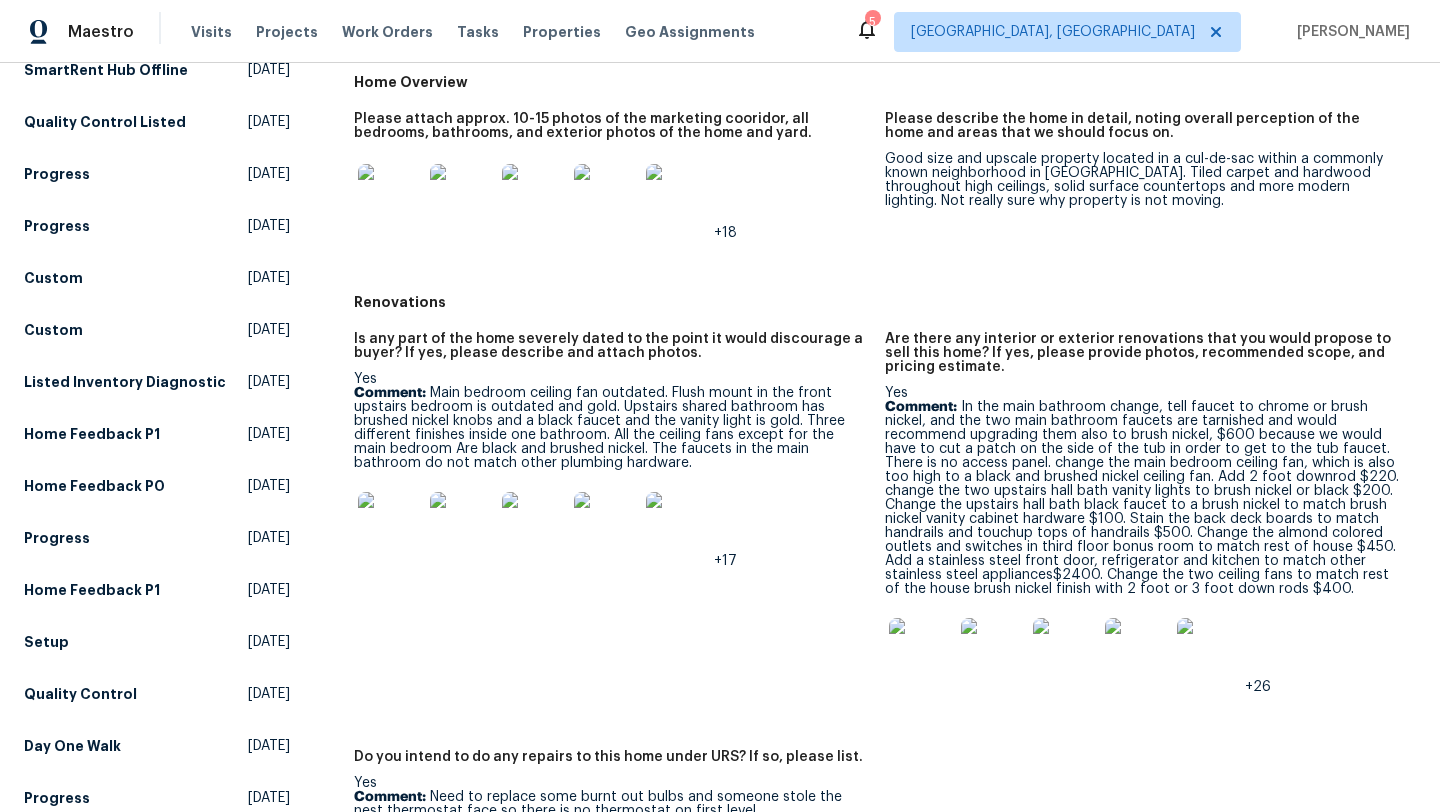 scroll, scrollTop: 650, scrollLeft: 0, axis: vertical 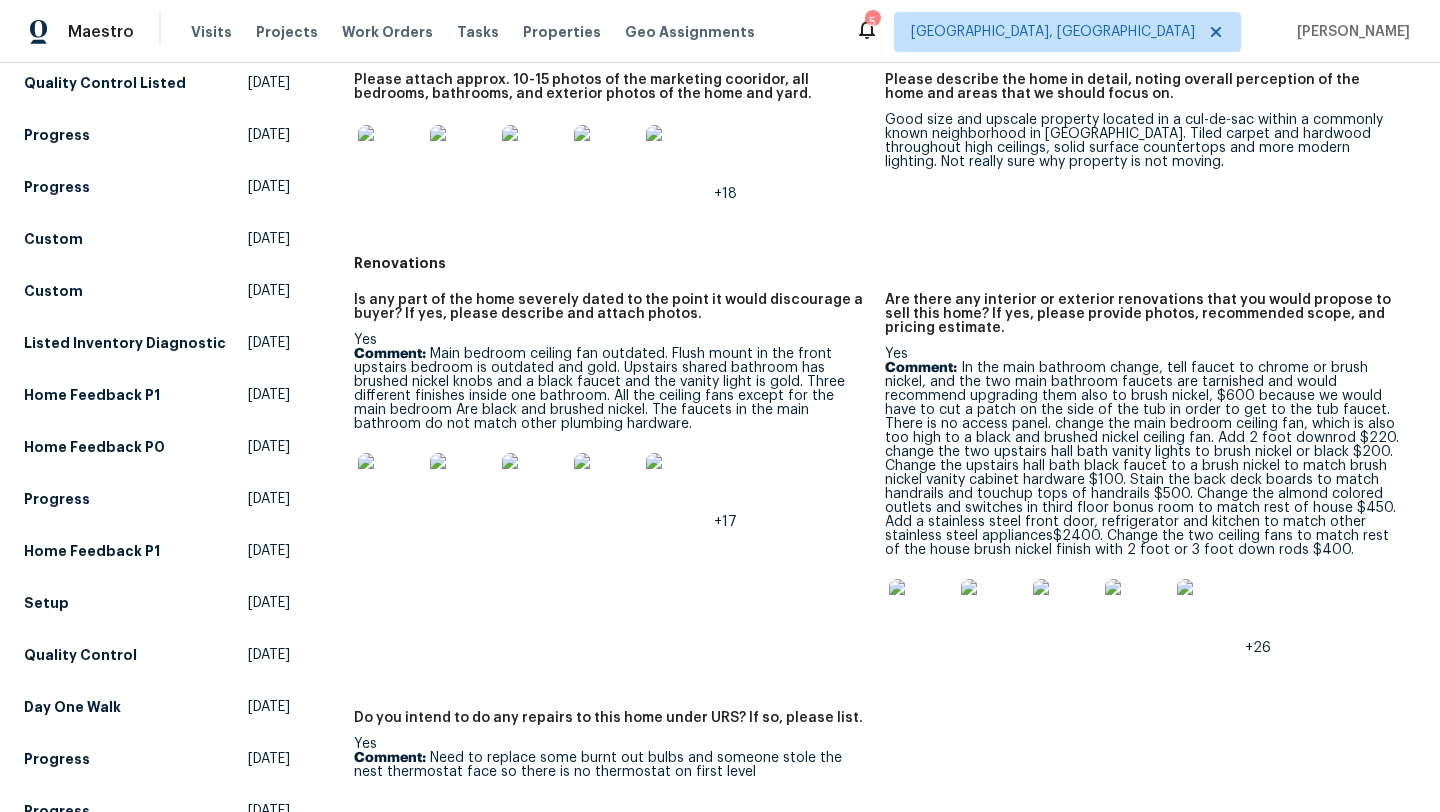 click at bounding box center (390, 485) 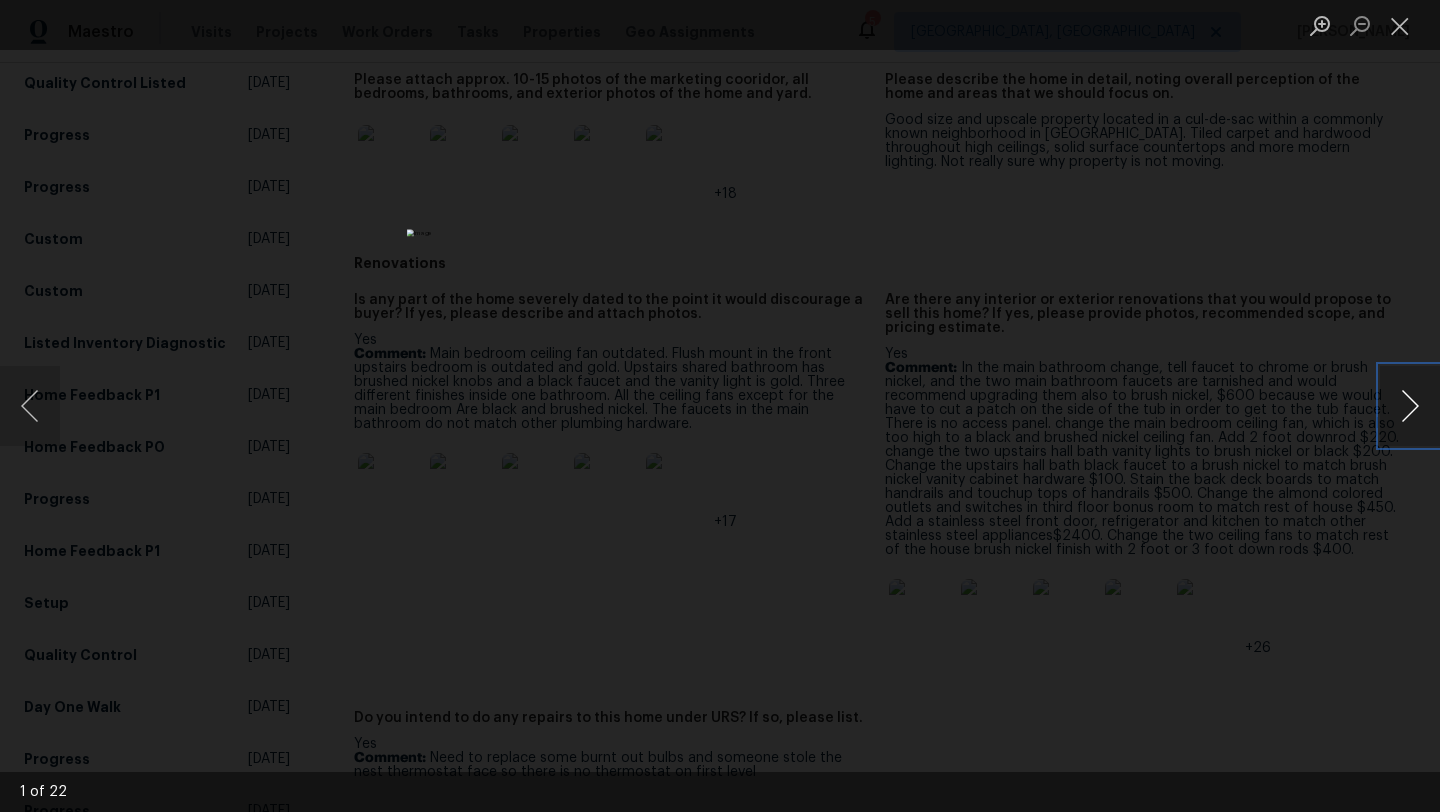 click at bounding box center (1410, 406) 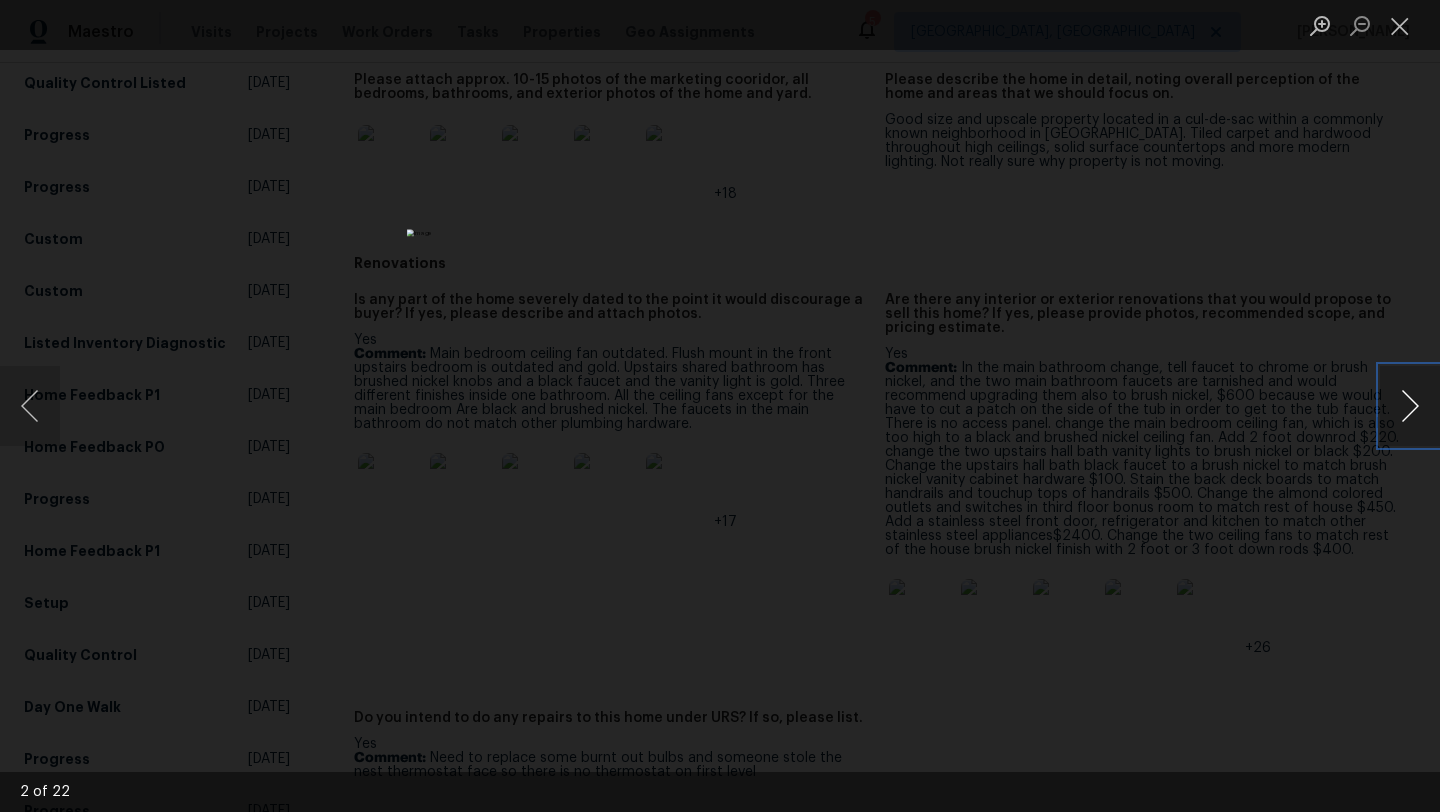 click at bounding box center (1410, 406) 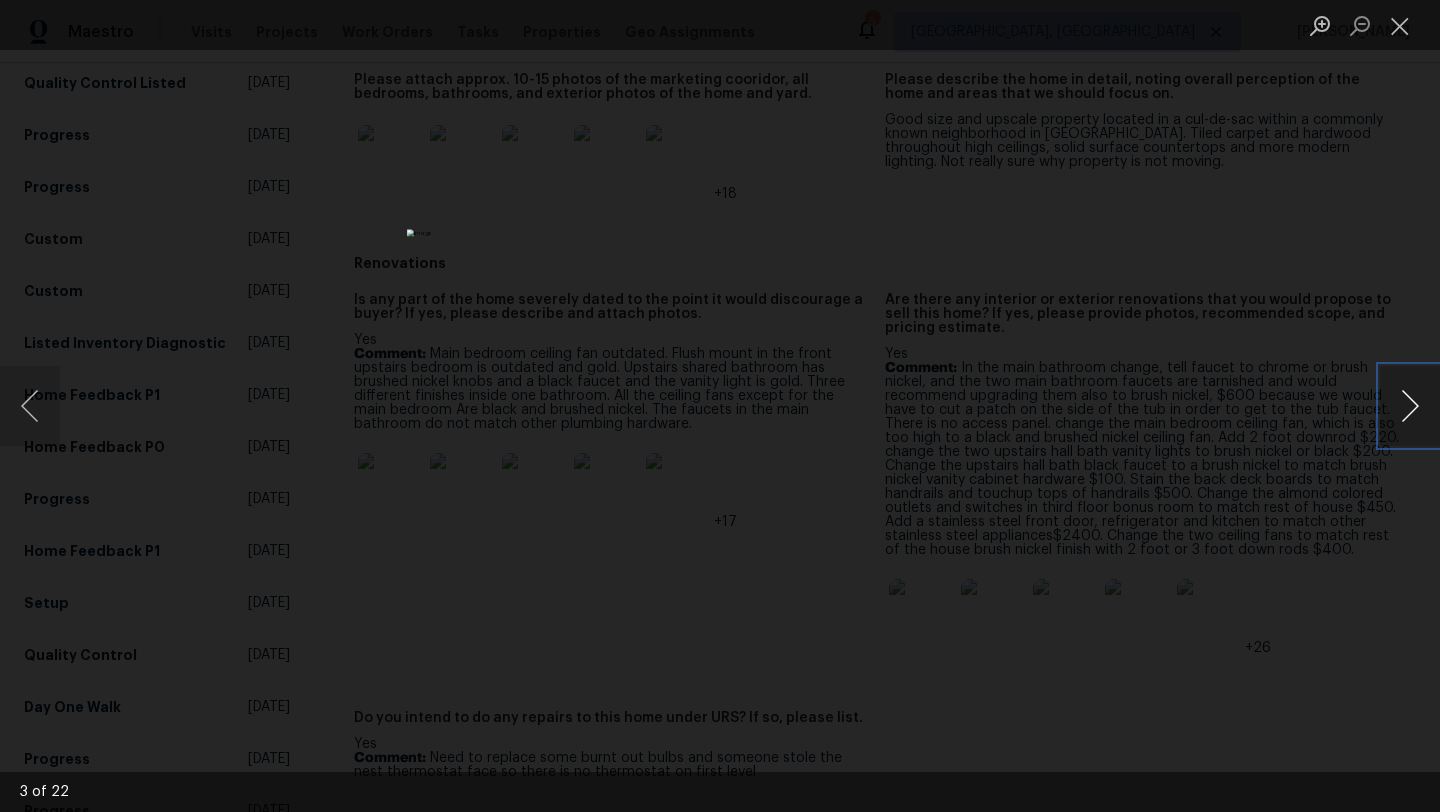 click at bounding box center [1410, 406] 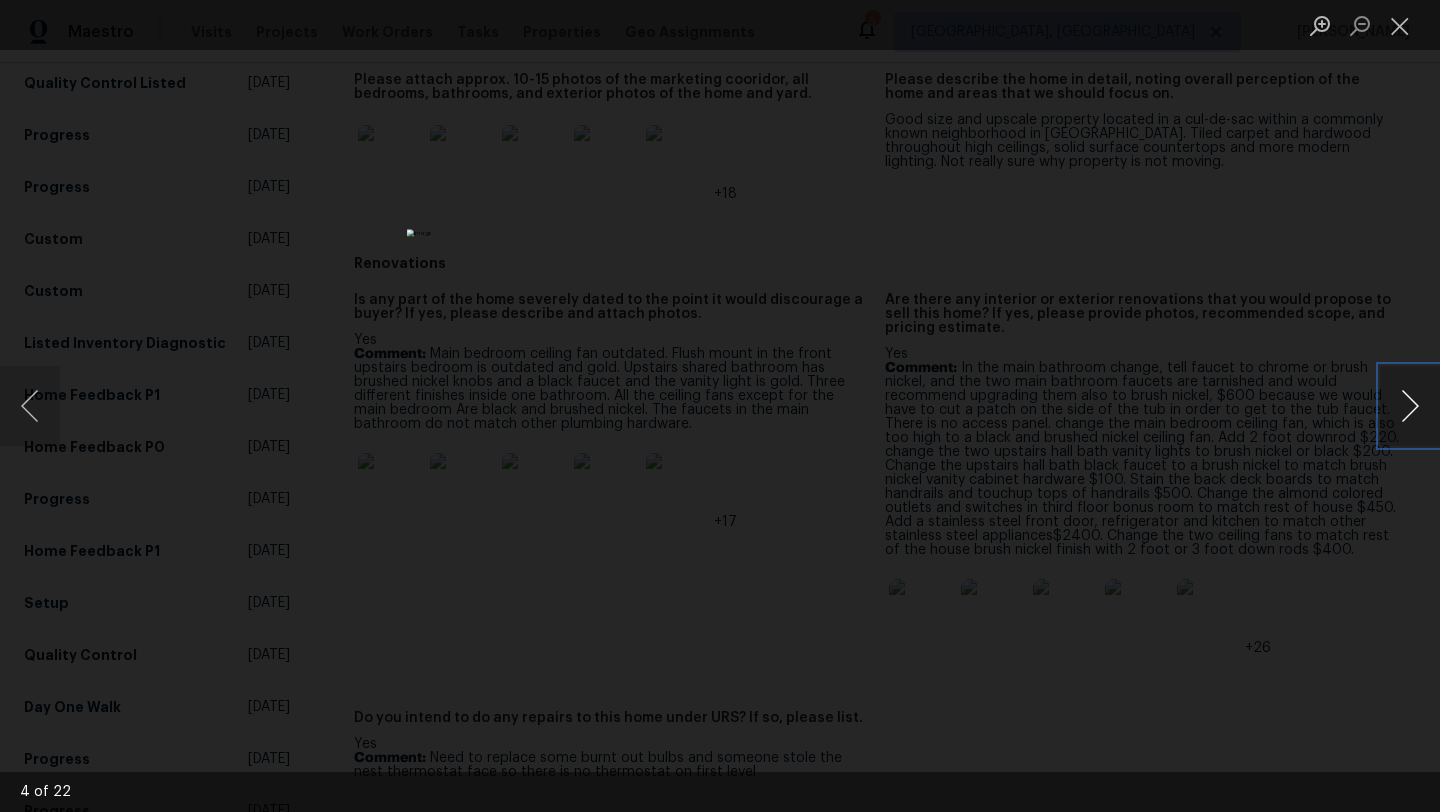 click at bounding box center [1410, 406] 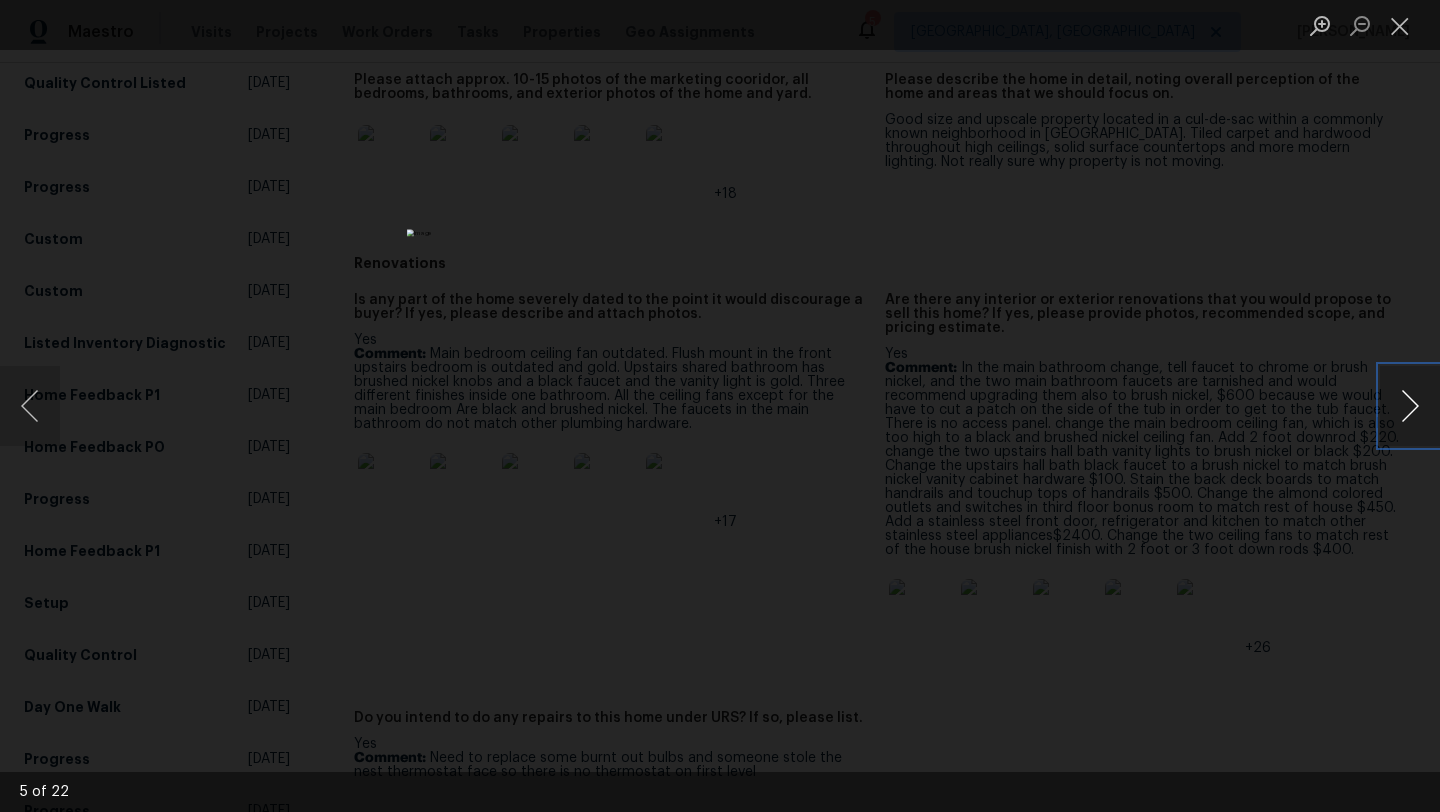 click at bounding box center [1410, 406] 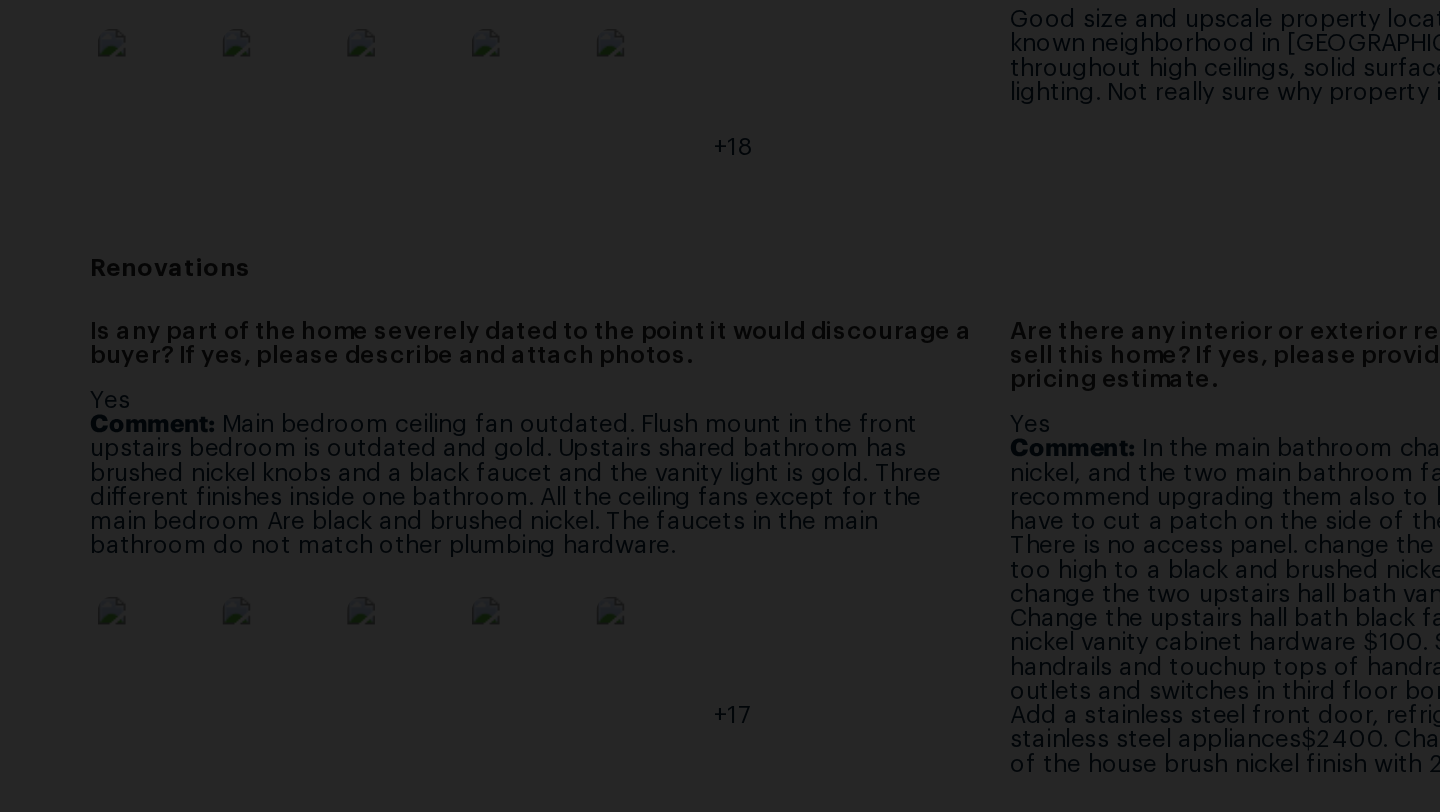 click at bounding box center [665, 898] 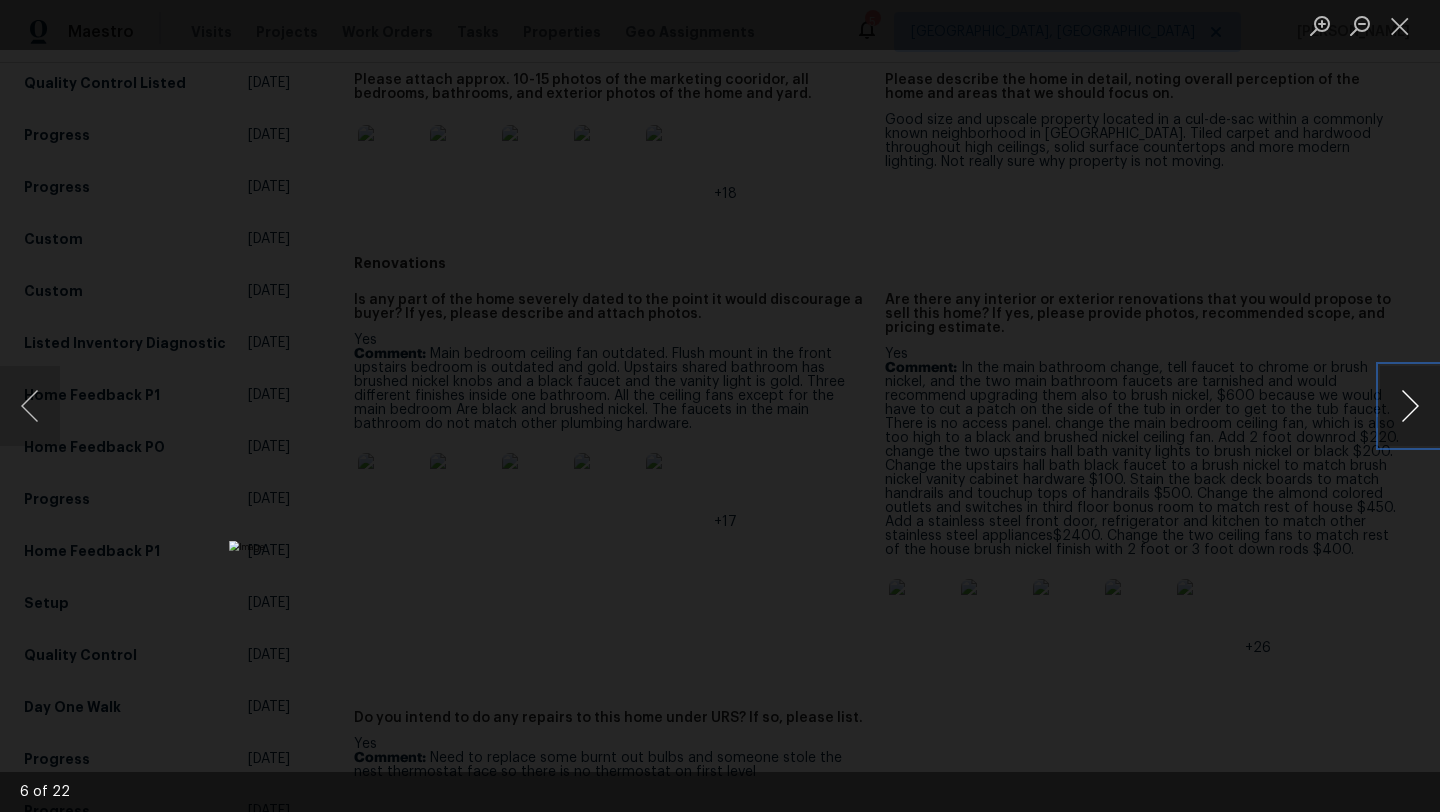 click at bounding box center (1410, 406) 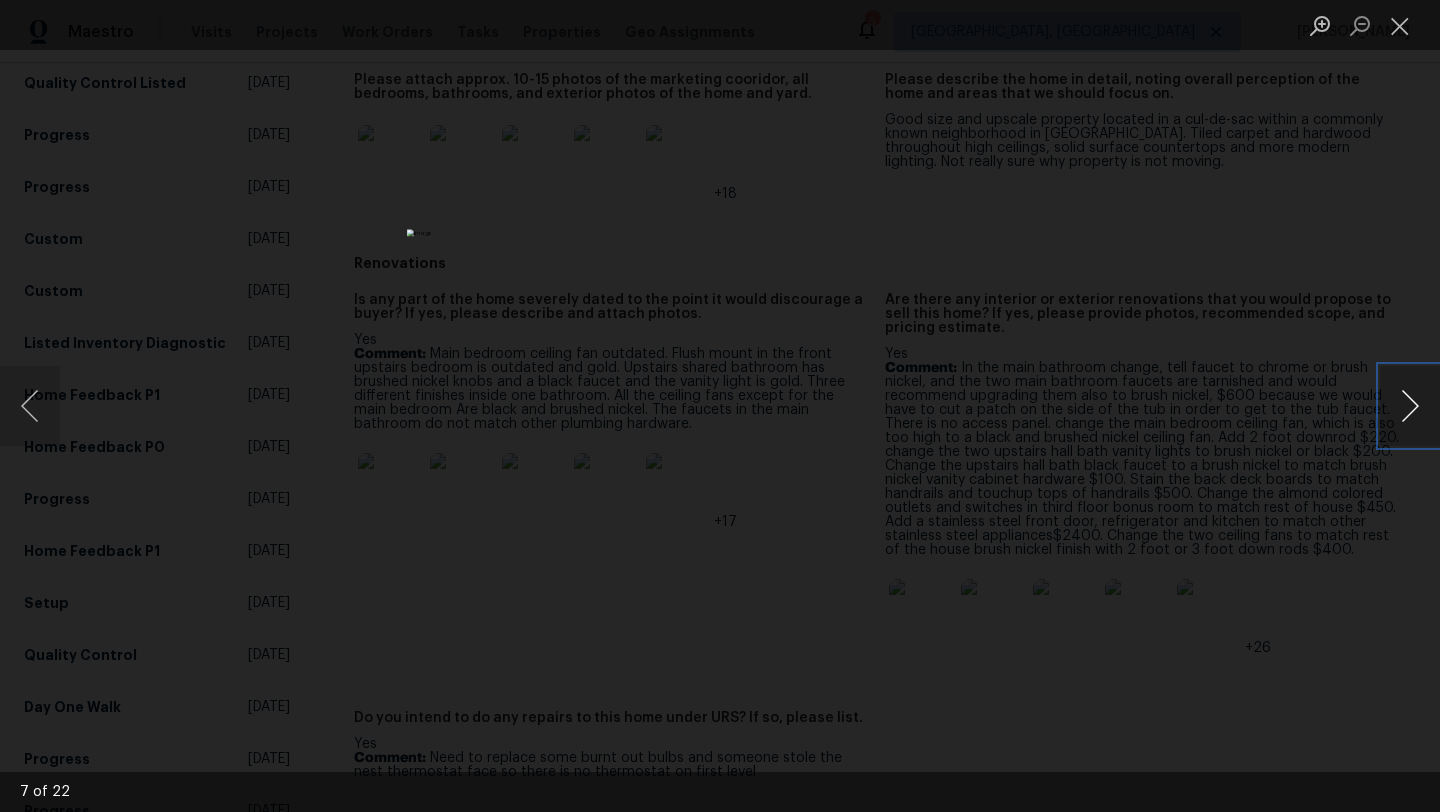 click at bounding box center (1410, 406) 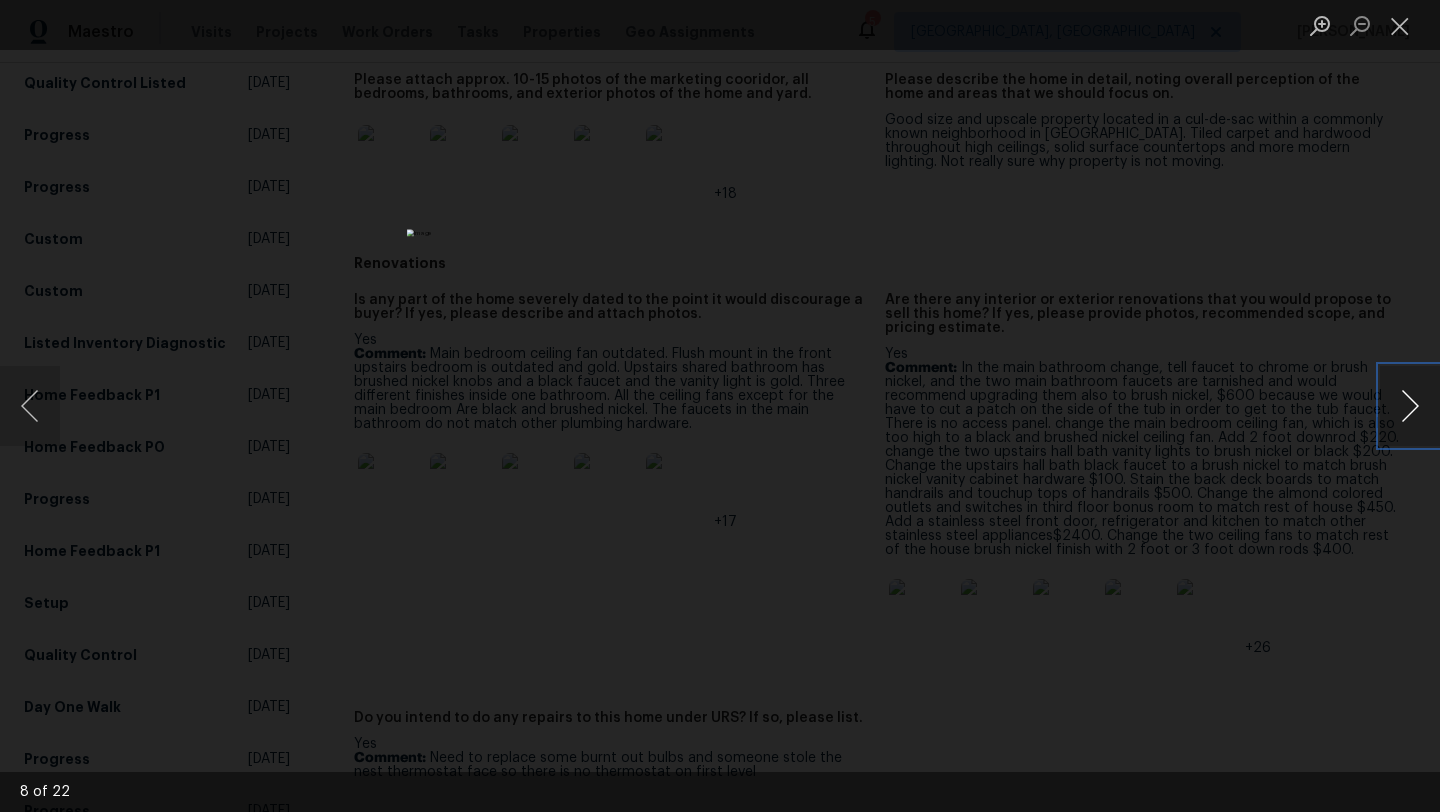 click at bounding box center [1410, 406] 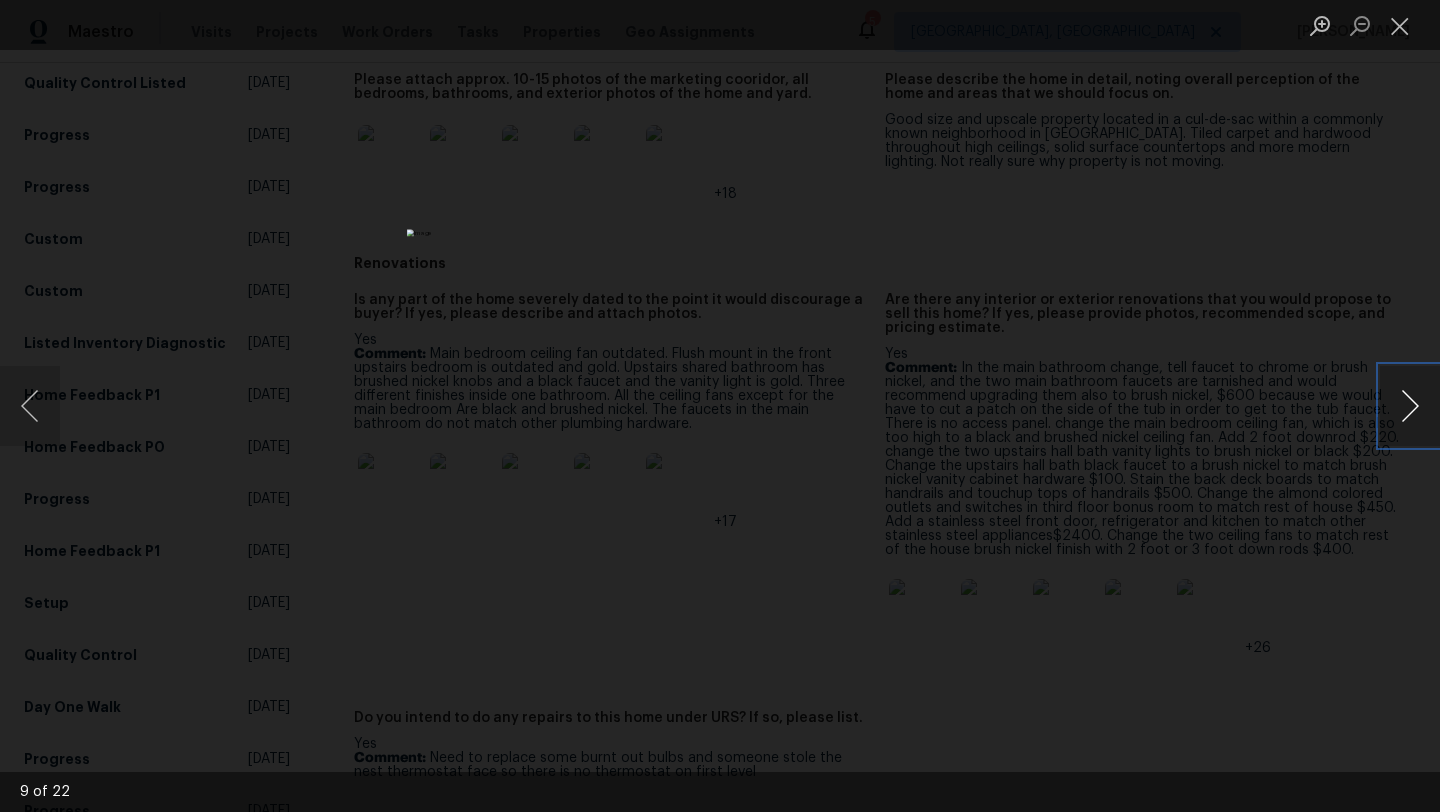 click at bounding box center (1410, 406) 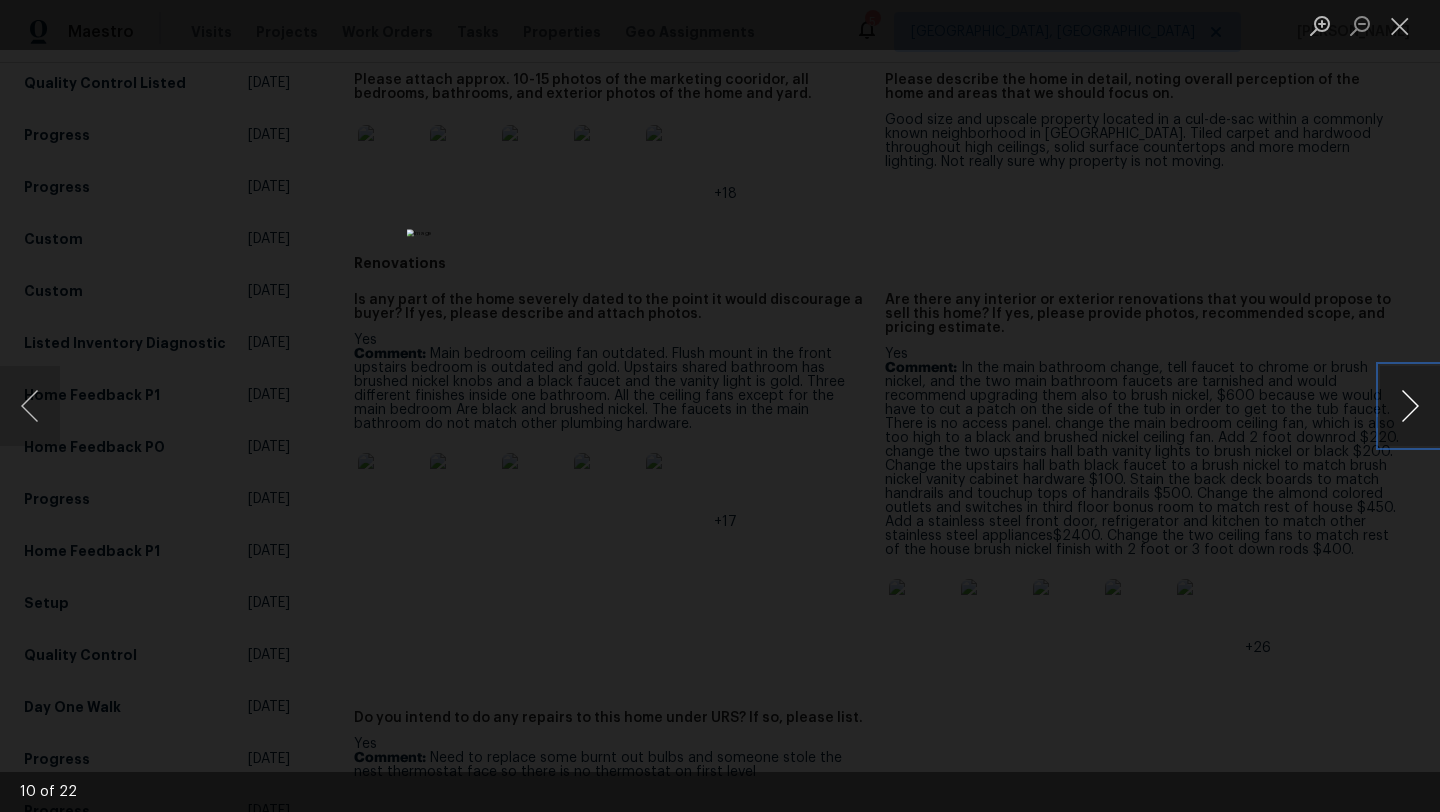 click at bounding box center (1410, 406) 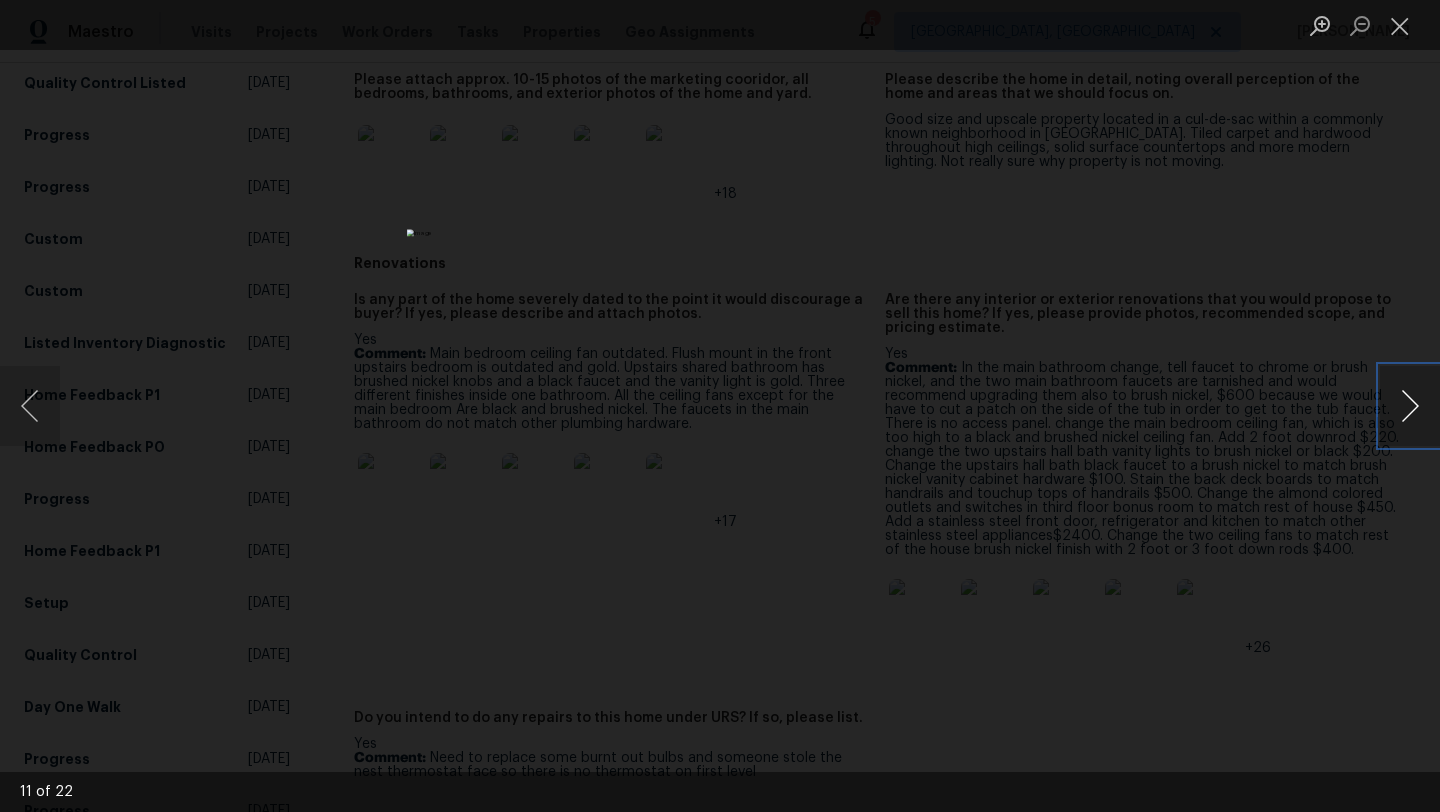 click at bounding box center [1410, 406] 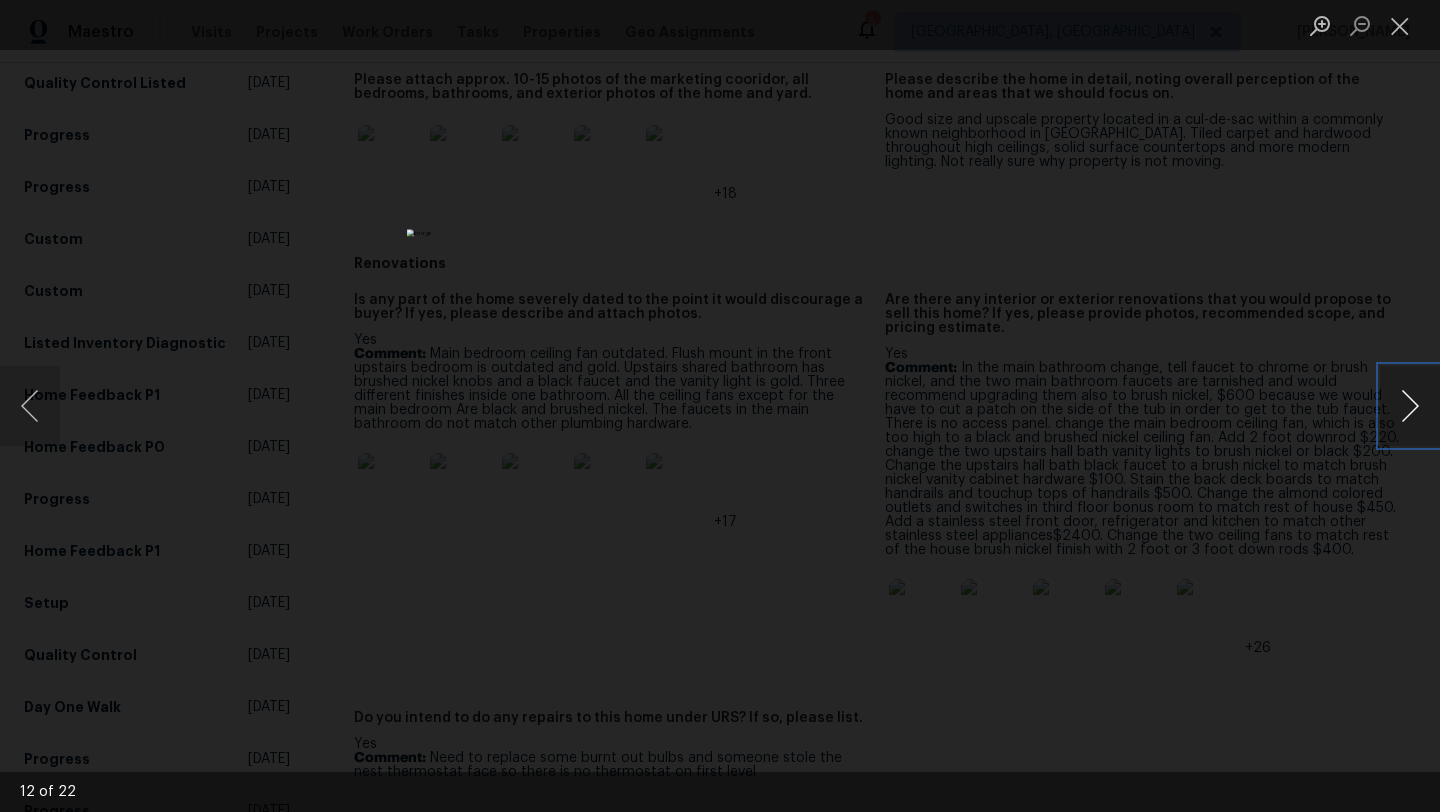 click at bounding box center (1410, 406) 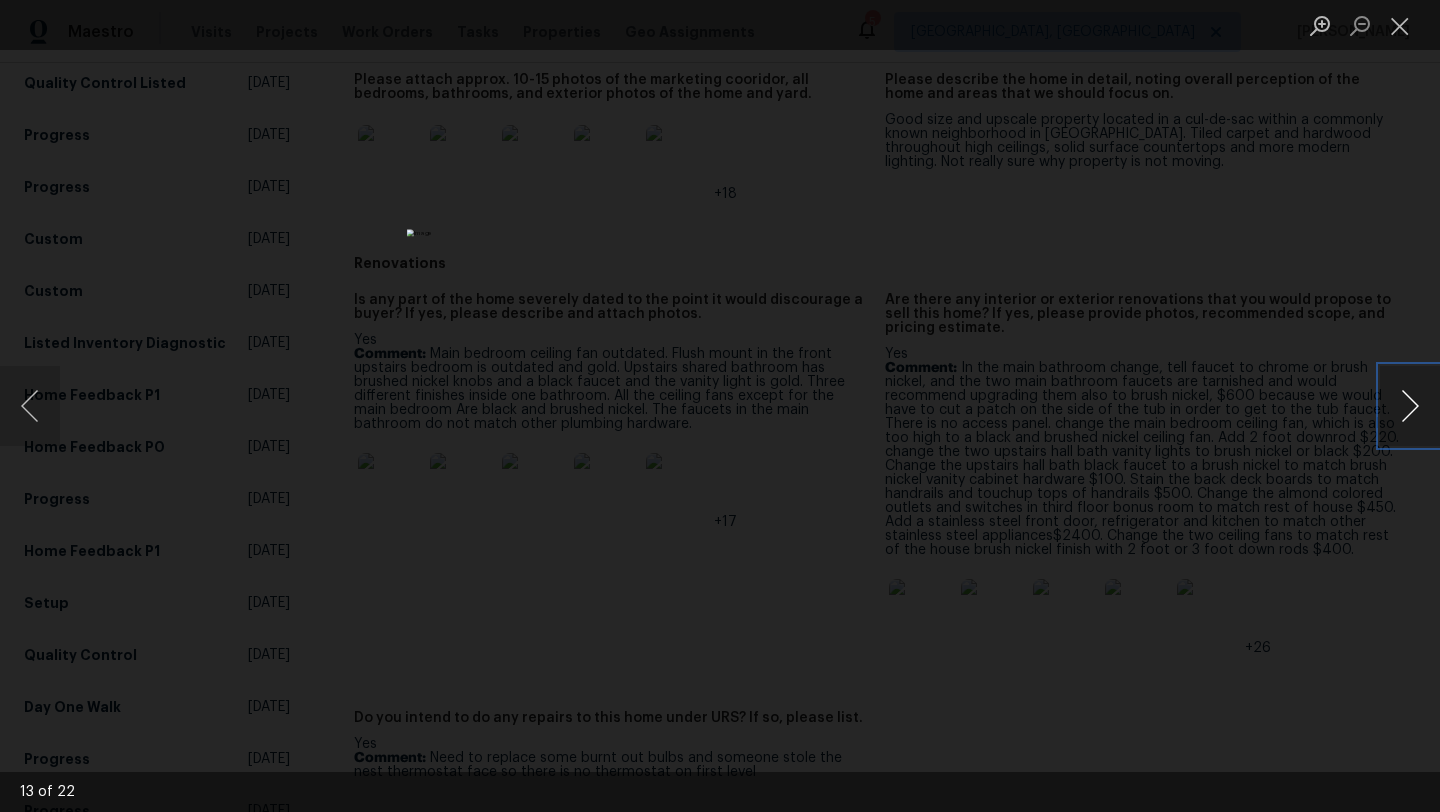 click at bounding box center [1410, 406] 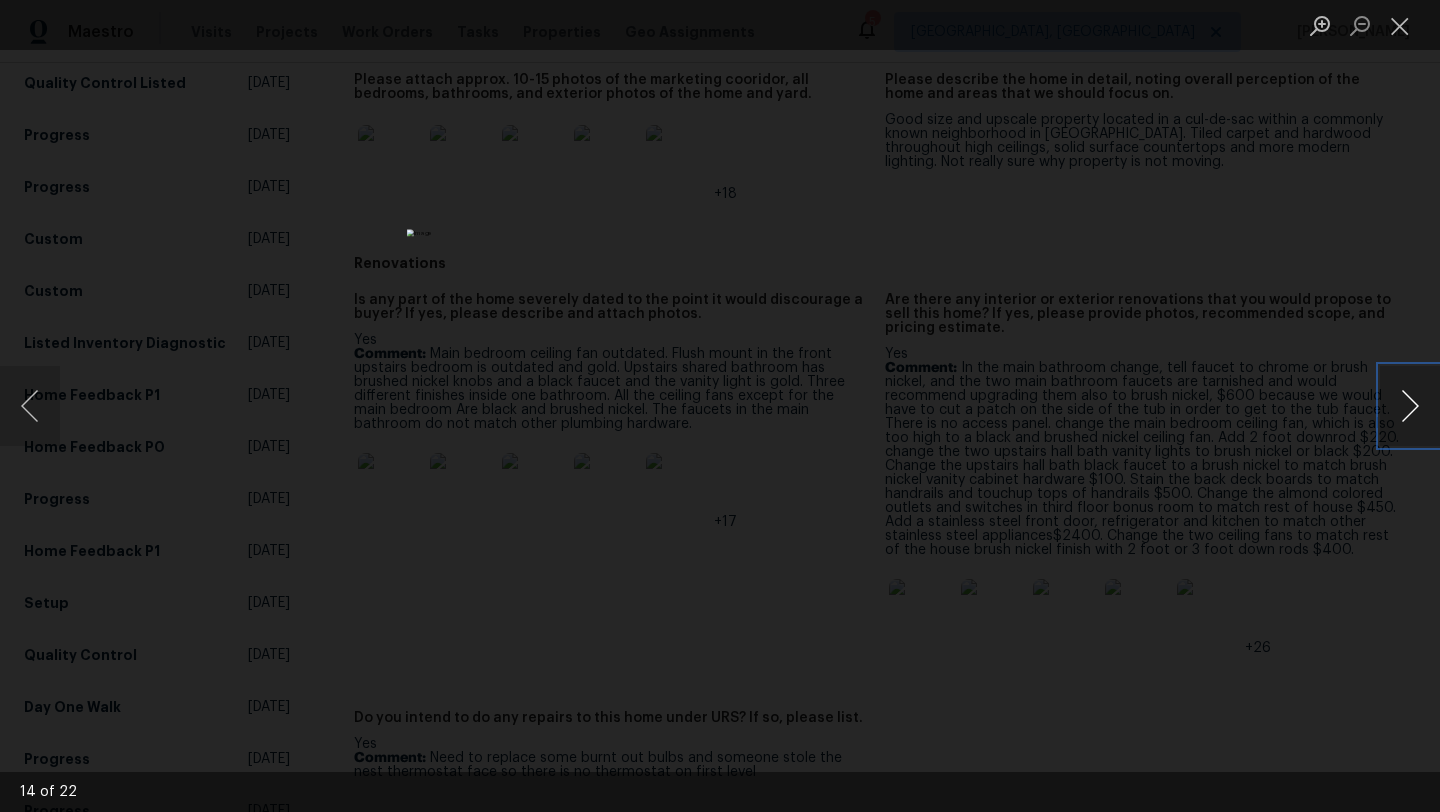 click at bounding box center (1410, 406) 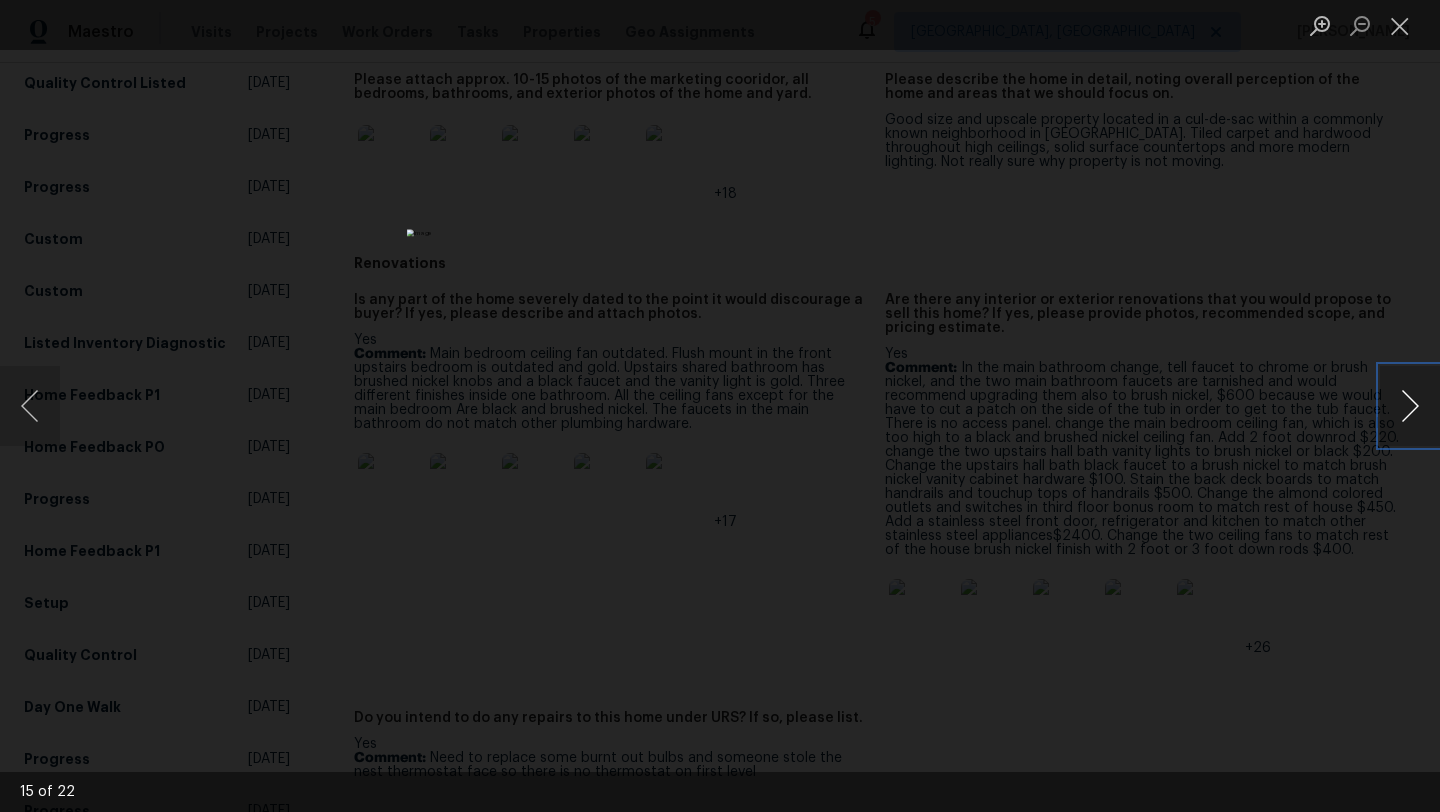 click at bounding box center (1410, 406) 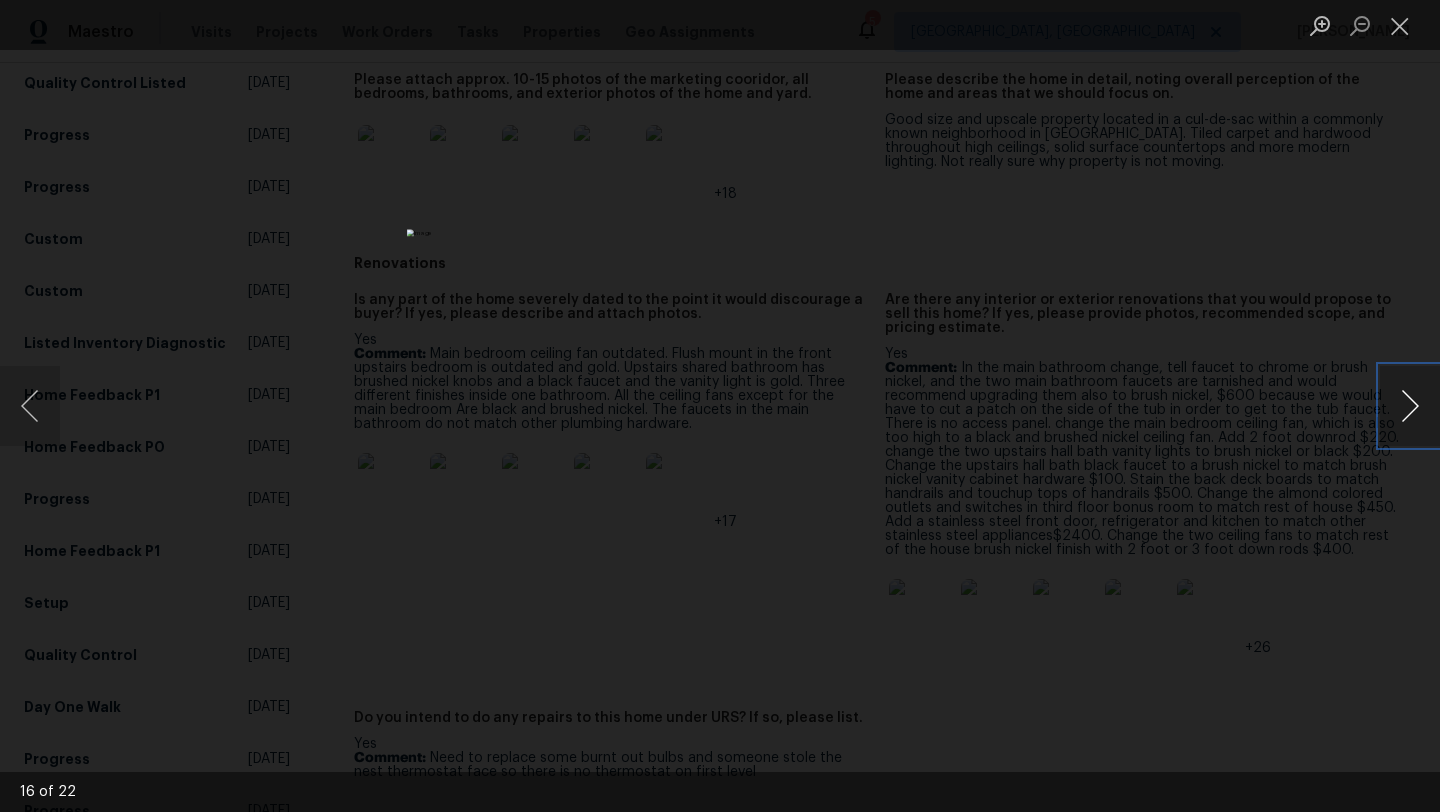 click at bounding box center (1410, 406) 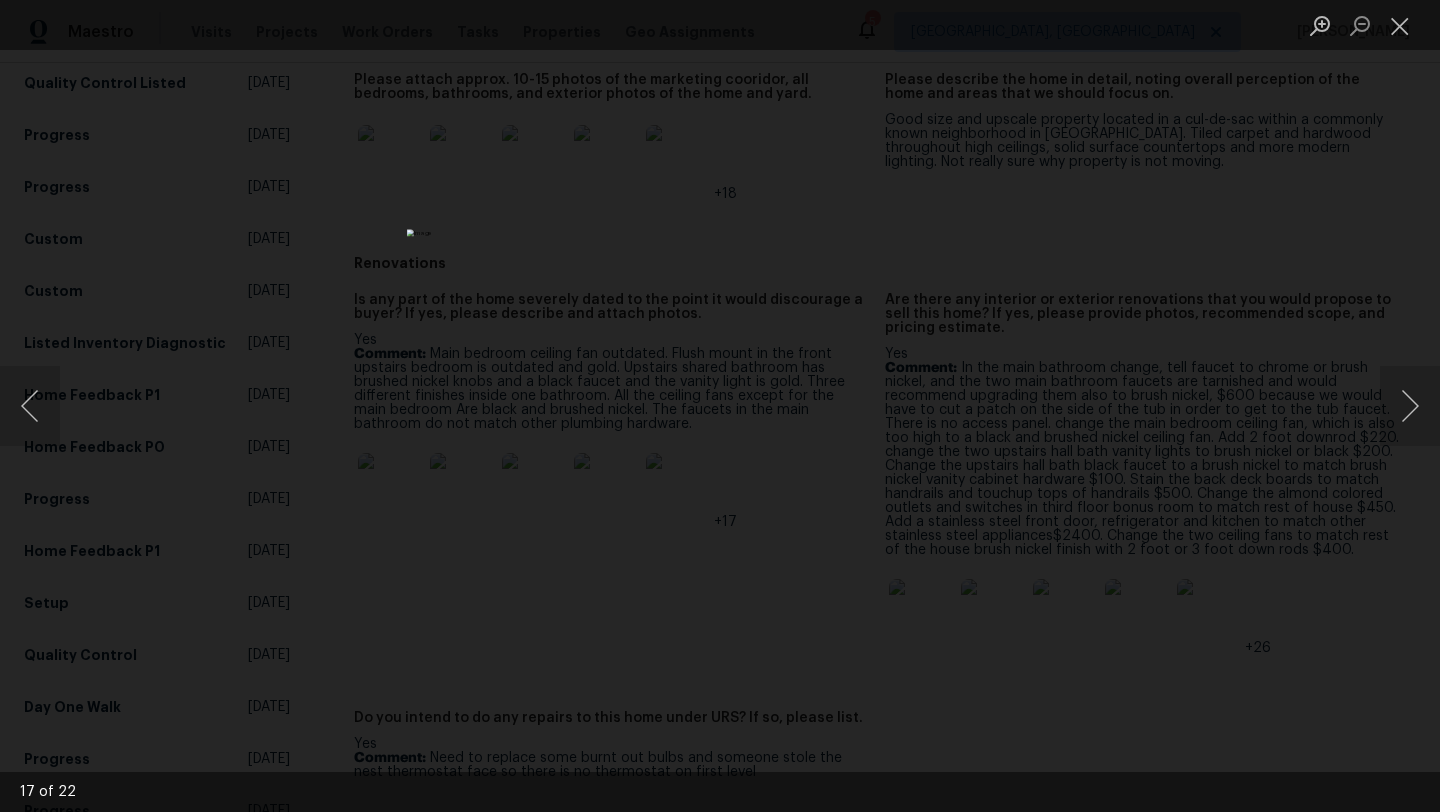 click at bounding box center (720, 406) 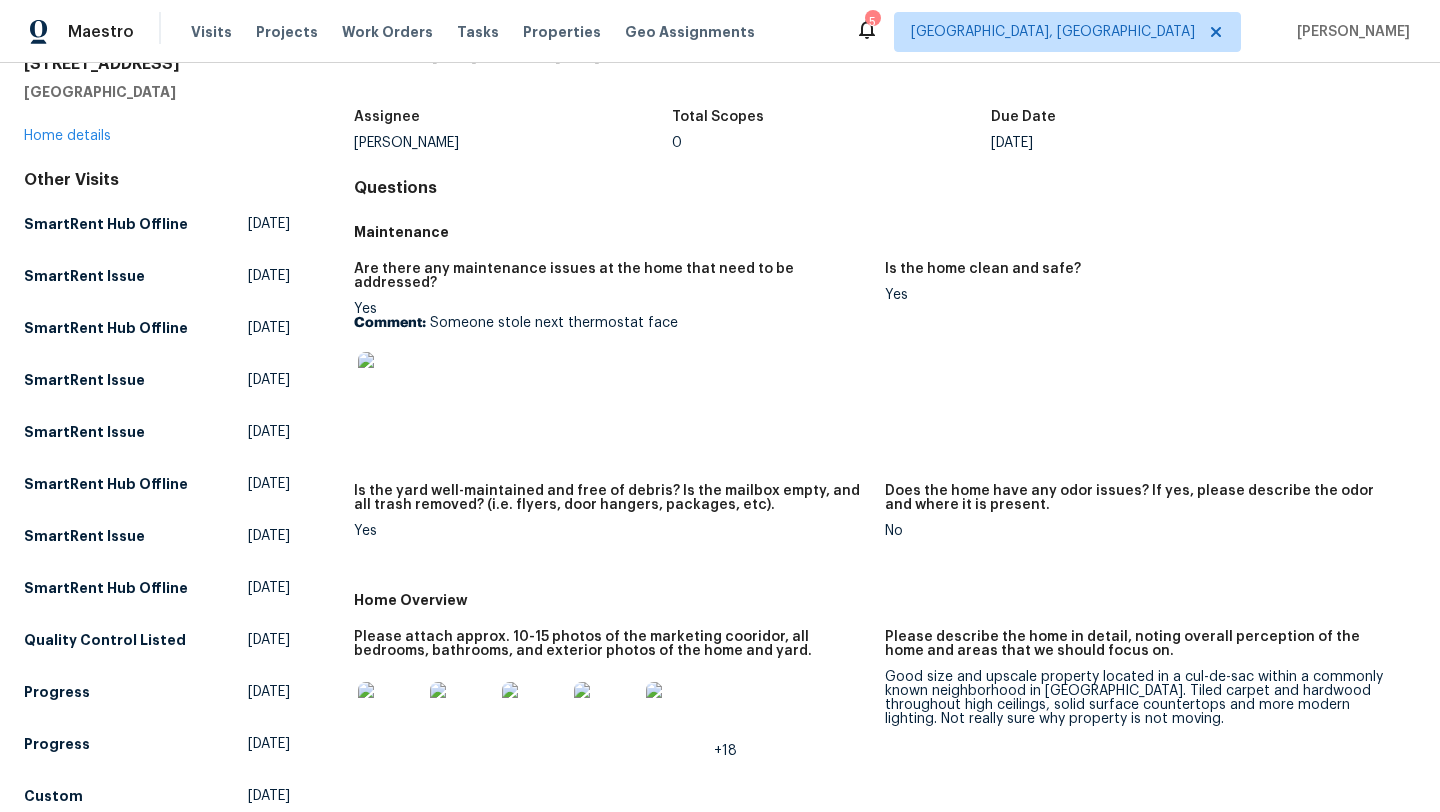 scroll, scrollTop: 0, scrollLeft: 0, axis: both 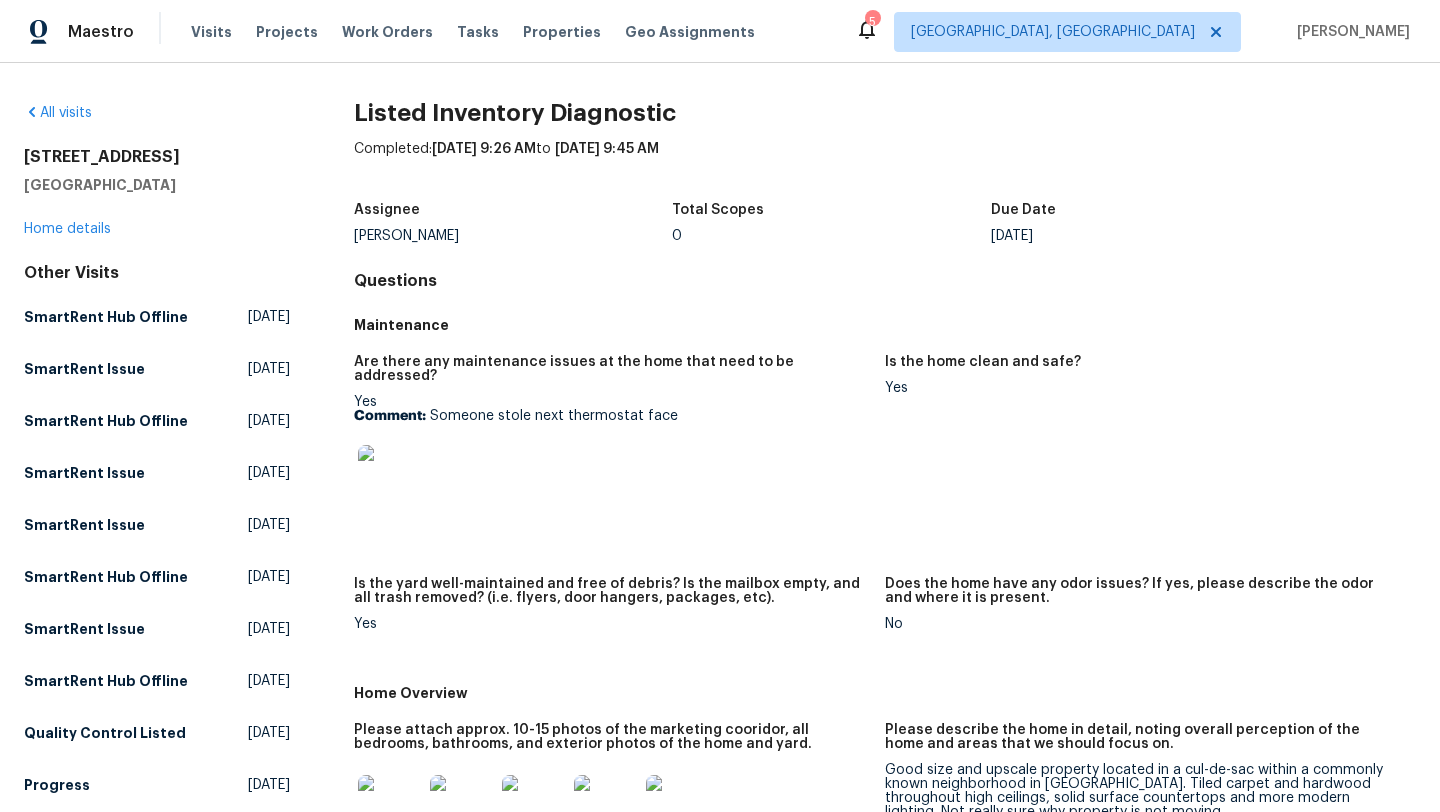 click on "[STREET_ADDRESS]" at bounding box center (157, 157) 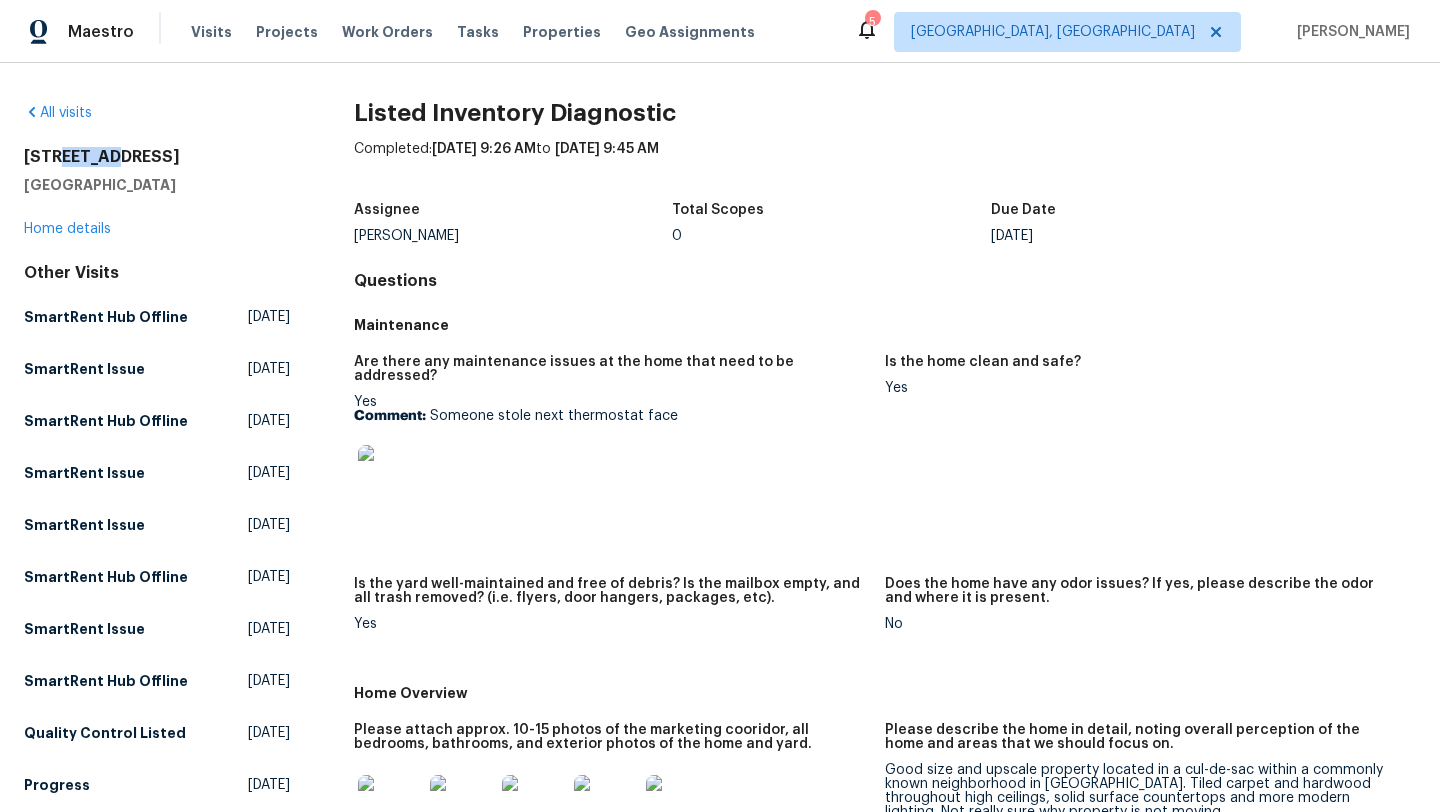 click on "[STREET_ADDRESS]" at bounding box center (157, 157) 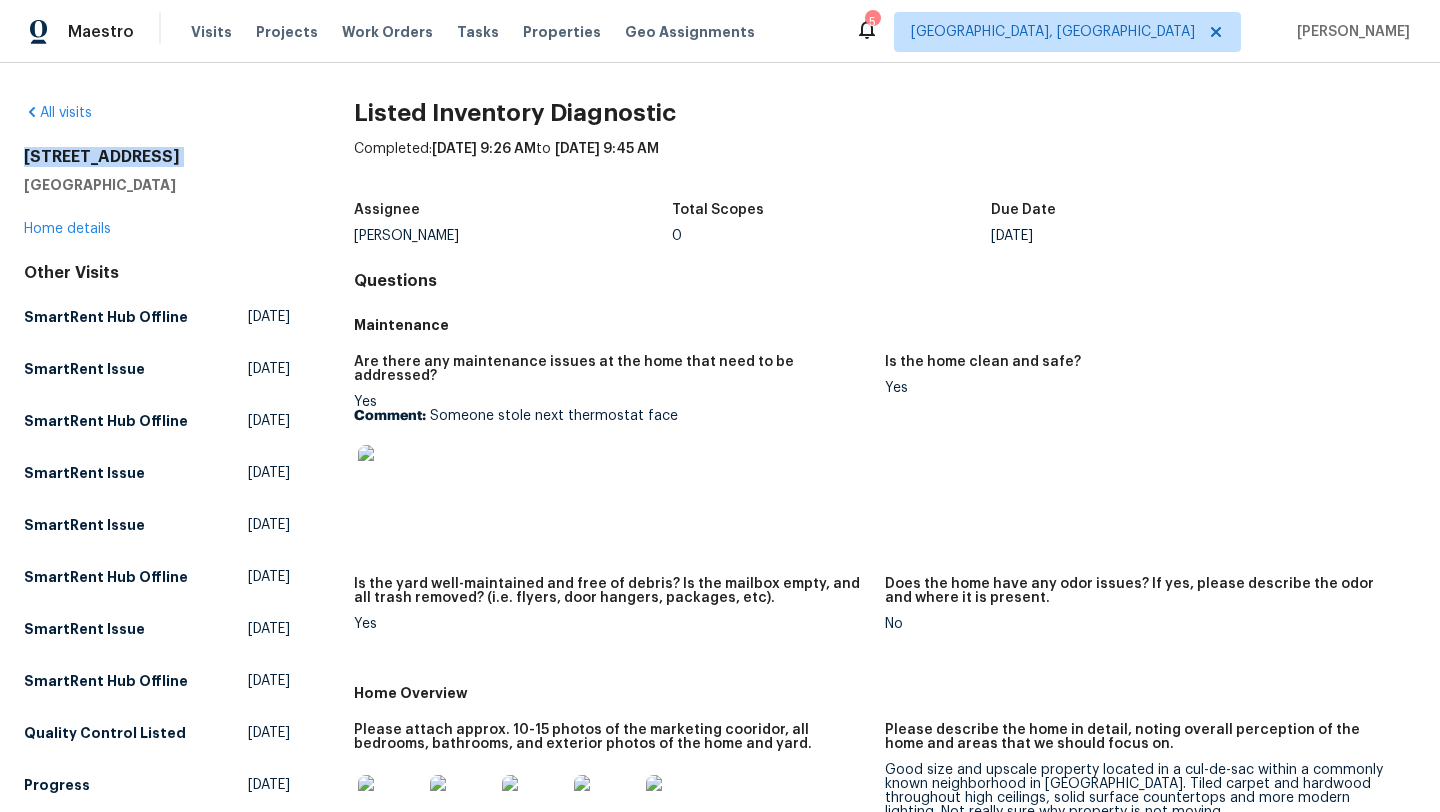 click on "[STREET_ADDRESS]" at bounding box center [157, 157] 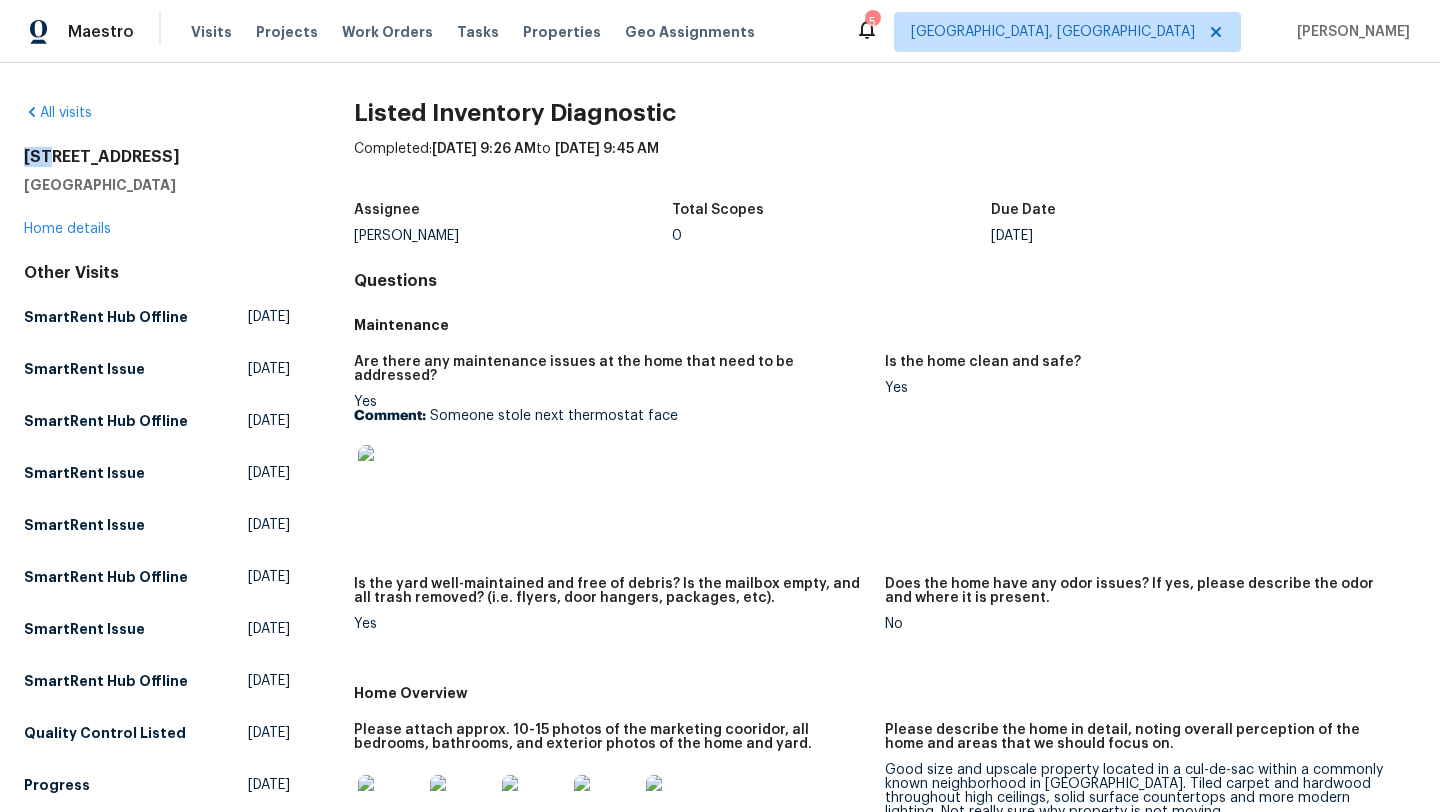 click on "[STREET_ADDRESS]" at bounding box center [157, 157] 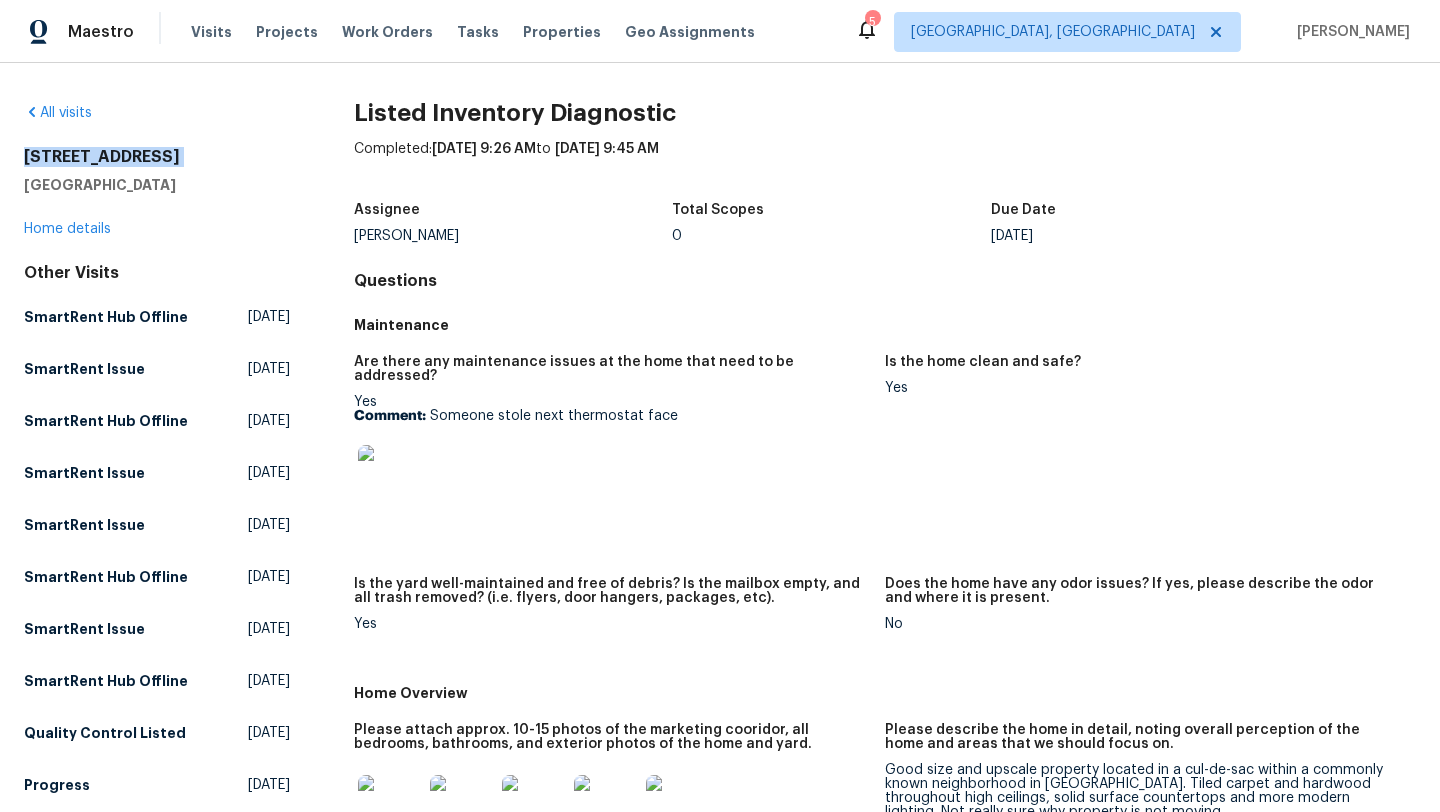 click on "[STREET_ADDRESS]" at bounding box center (157, 157) 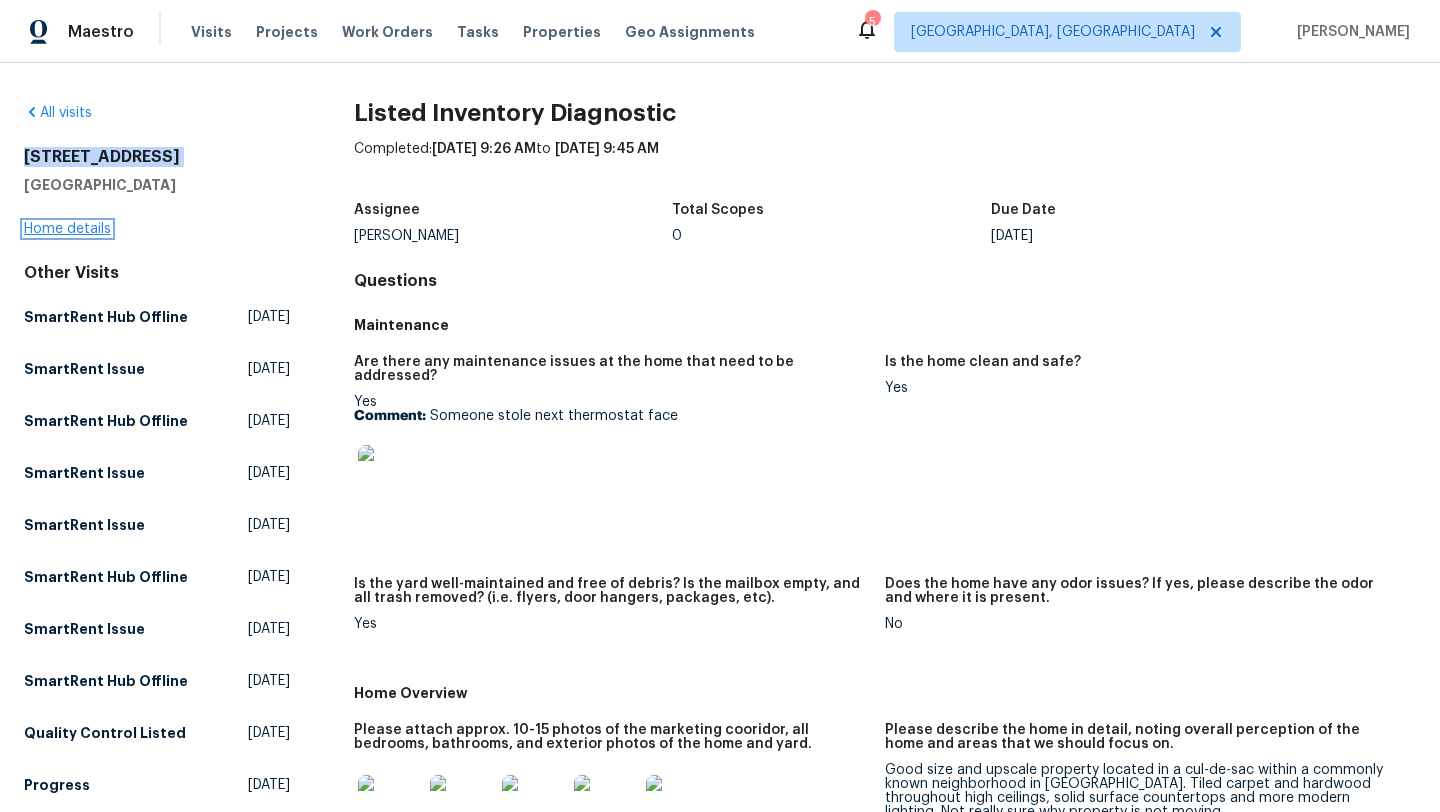 click on "Home details" at bounding box center [67, 229] 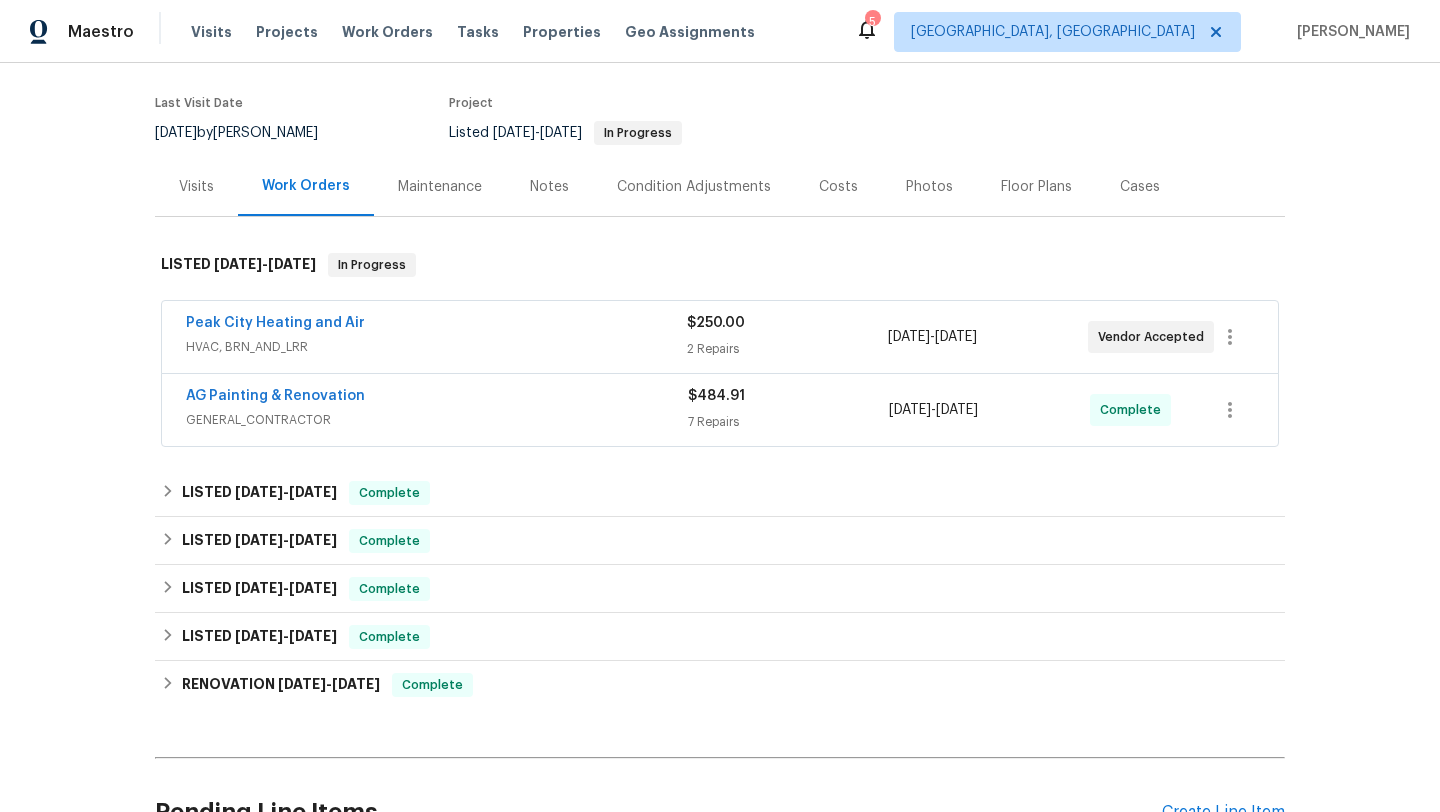 scroll, scrollTop: 198, scrollLeft: 0, axis: vertical 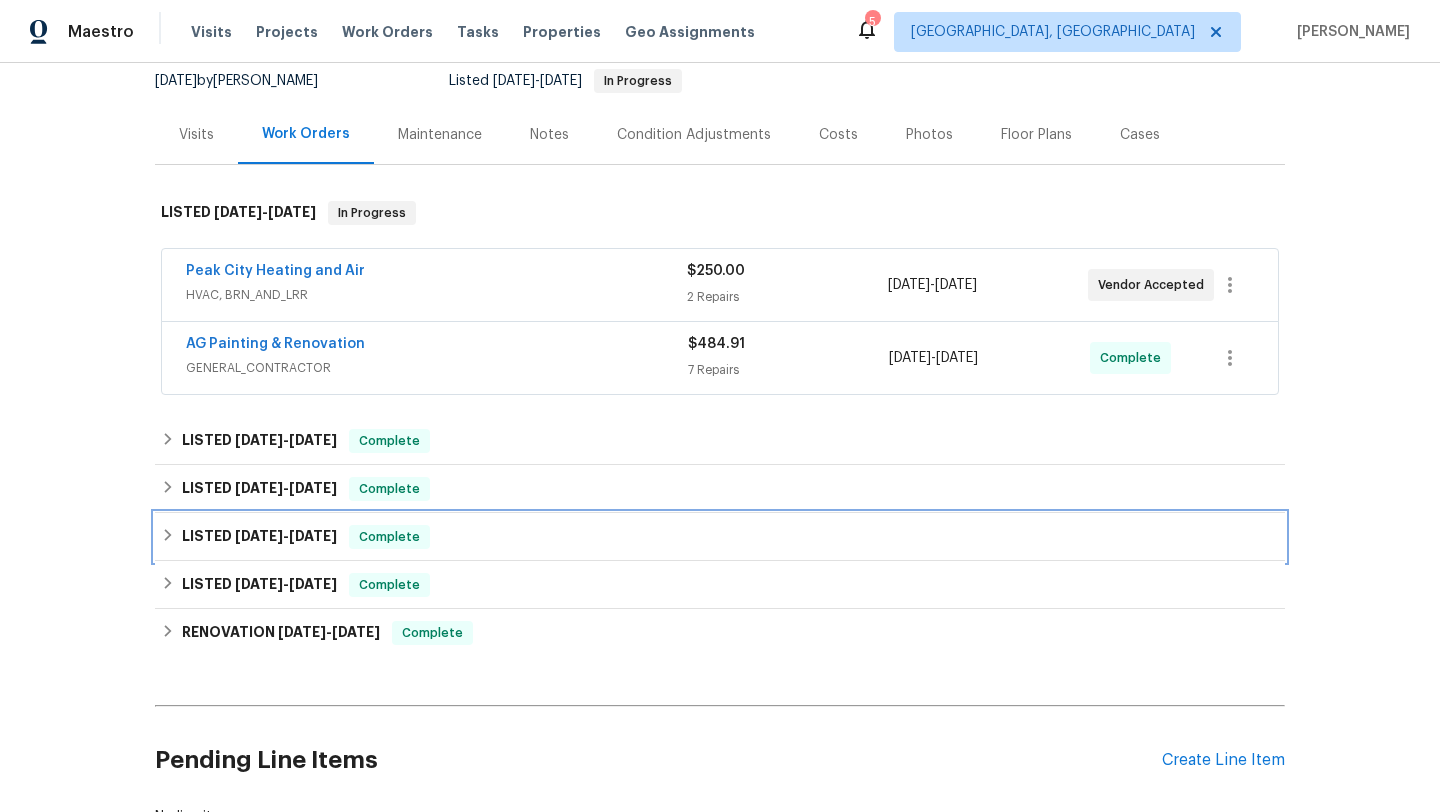 click on "LISTED   [DATE]  -  [DATE] Complete" at bounding box center (720, 537) 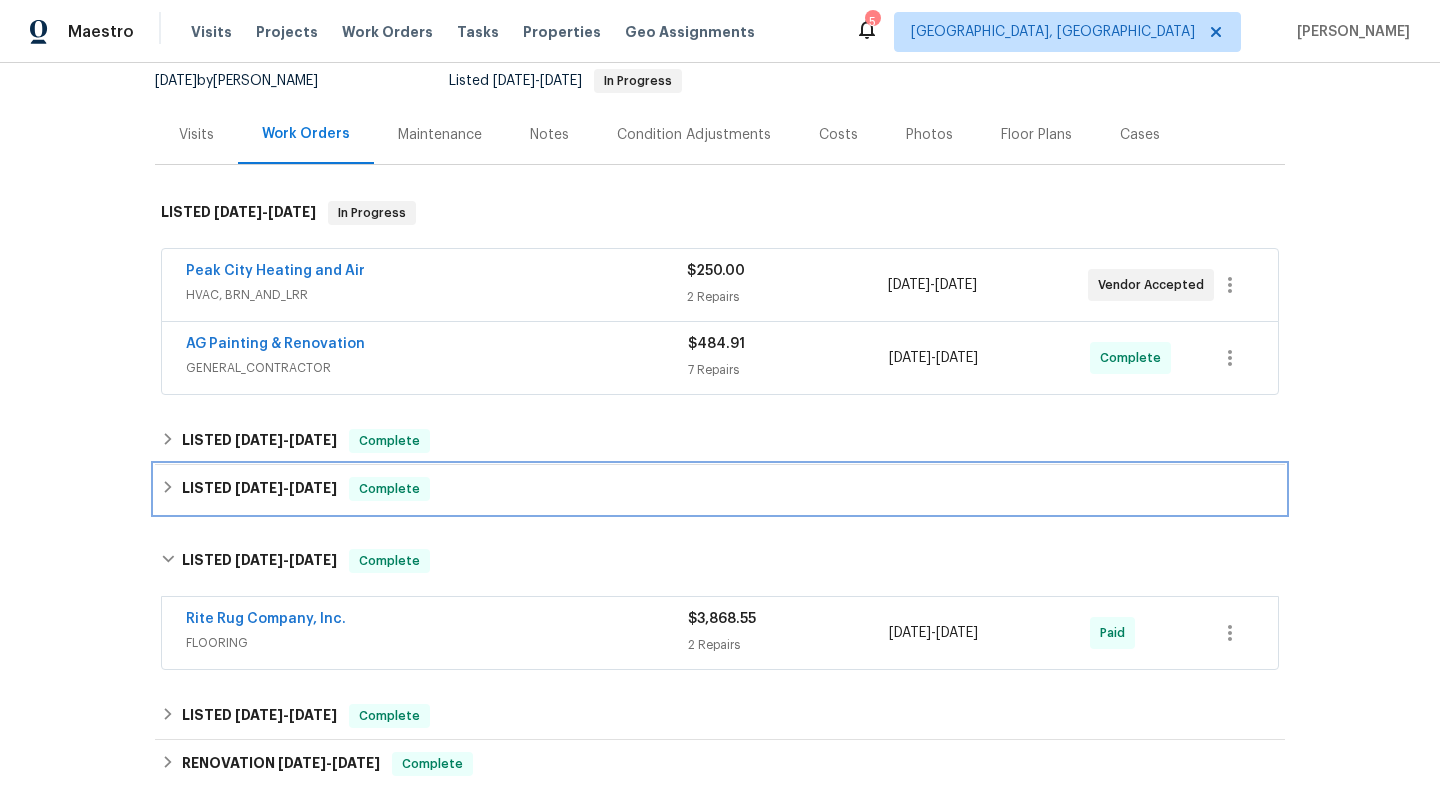click on "LISTED   [DATE]  -  [DATE] Complete" at bounding box center [720, 489] 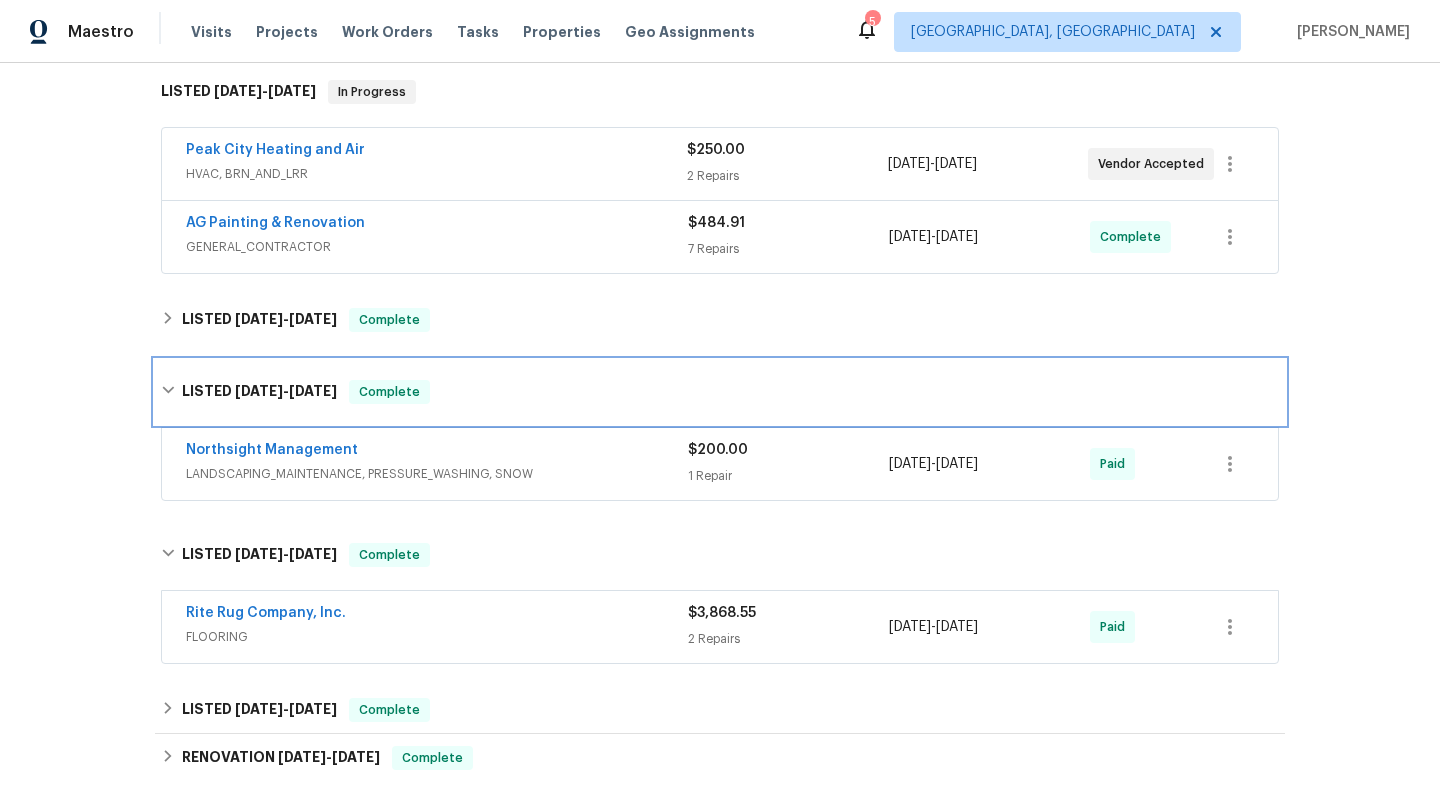 scroll, scrollTop: 355, scrollLeft: 0, axis: vertical 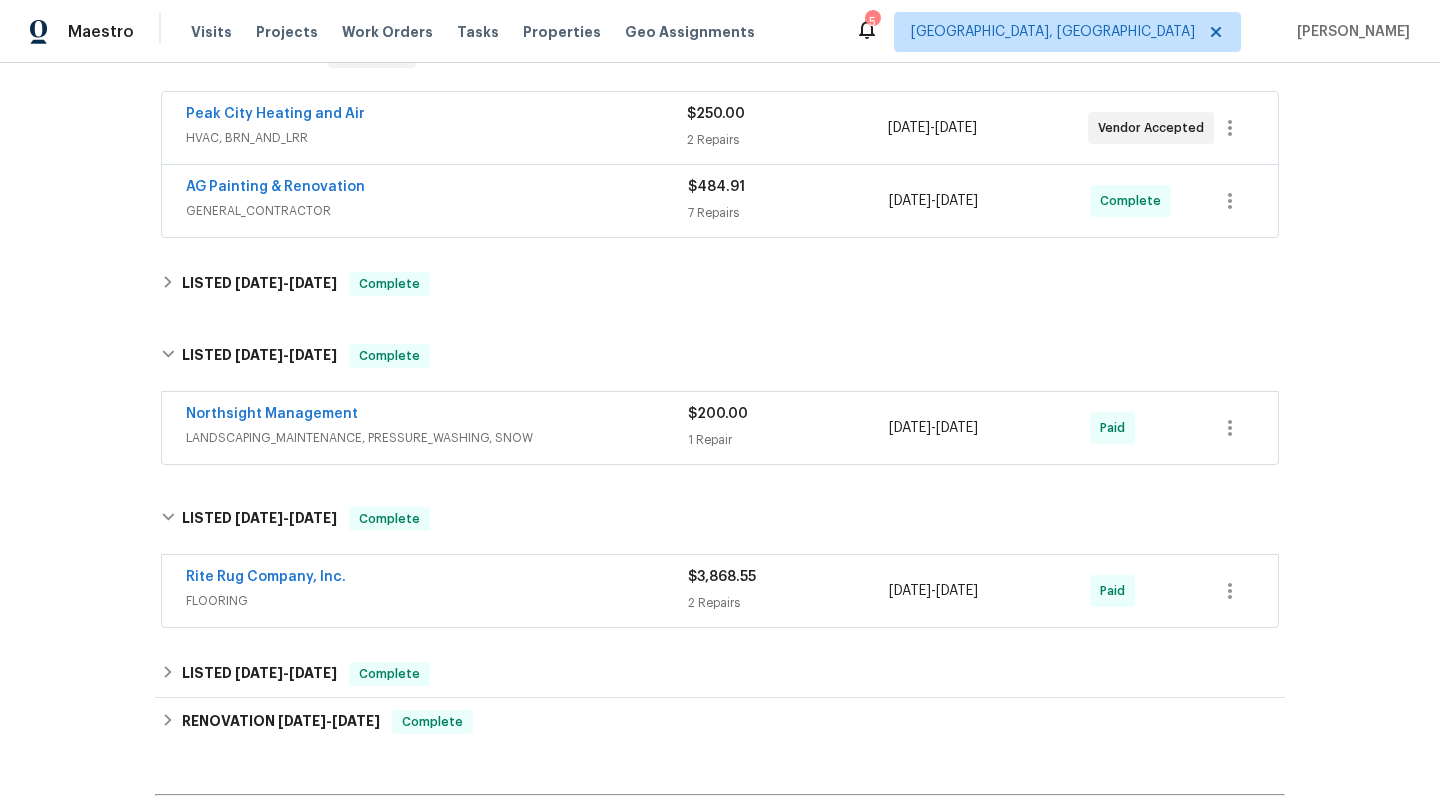 click on "Rite Rug Company, Inc." at bounding box center (437, 579) 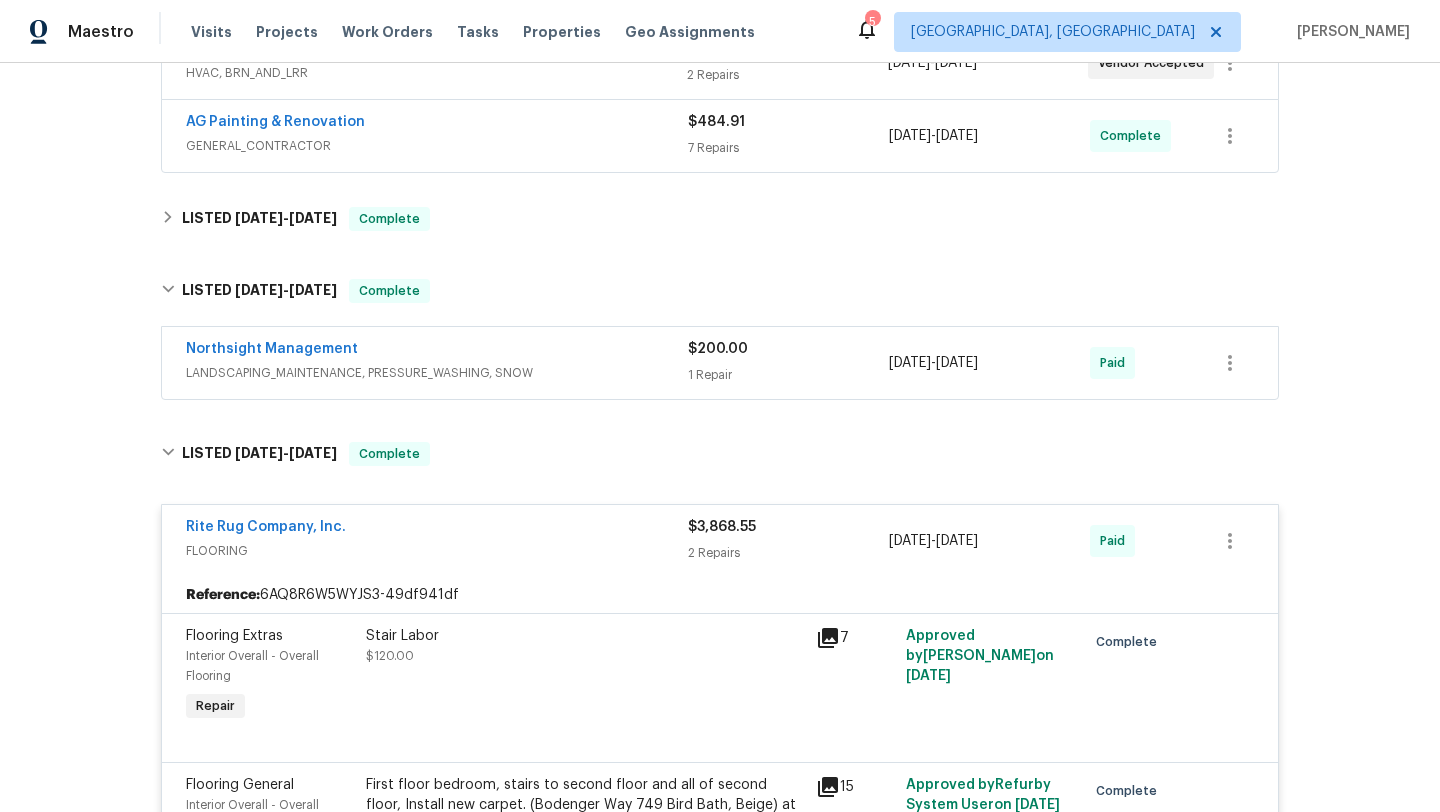 scroll, scrollTop: 378, scrollLeft: 0, axis: vertical 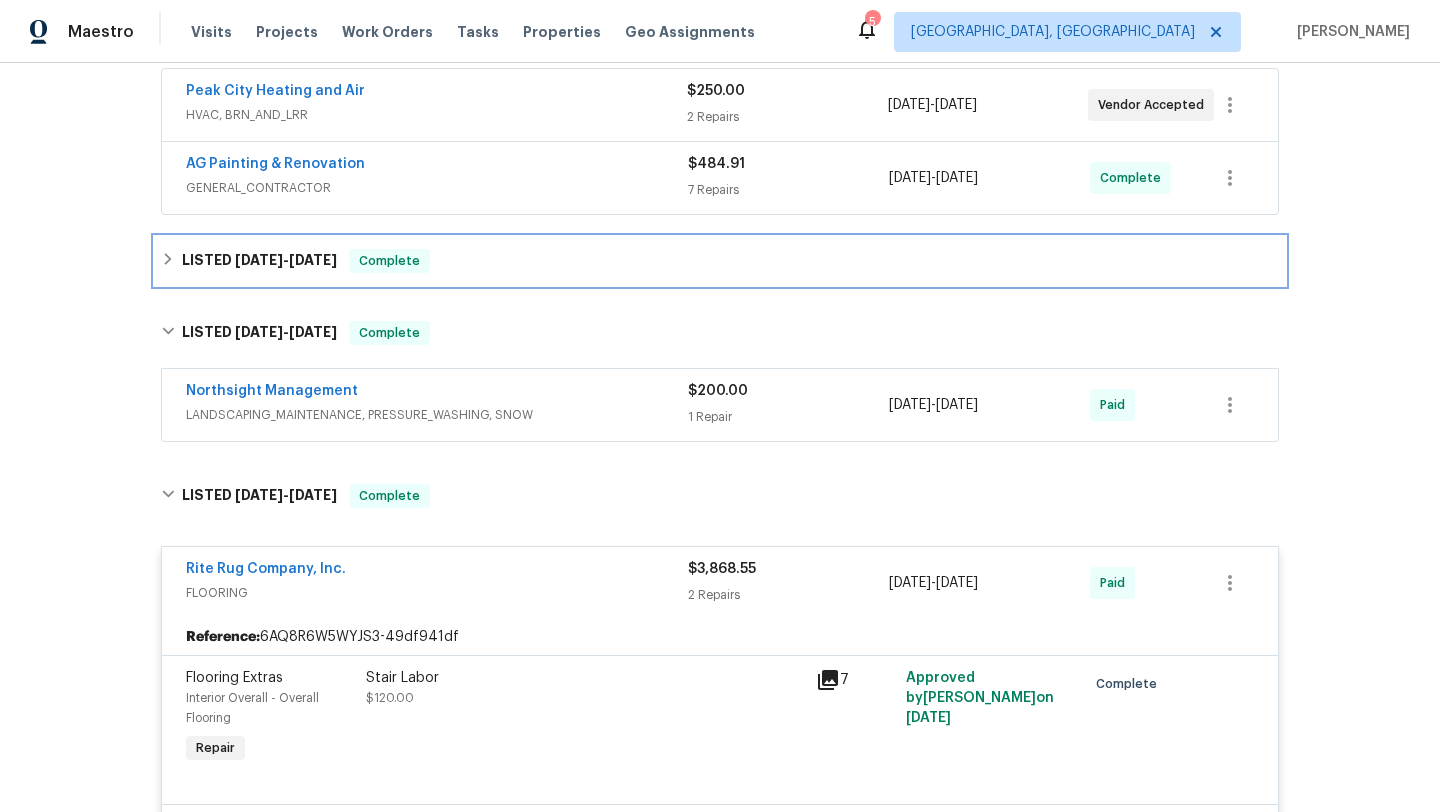 click on "LISTED   [DATE]  -  [DATE] Complete" at bounding box center [720, 261] 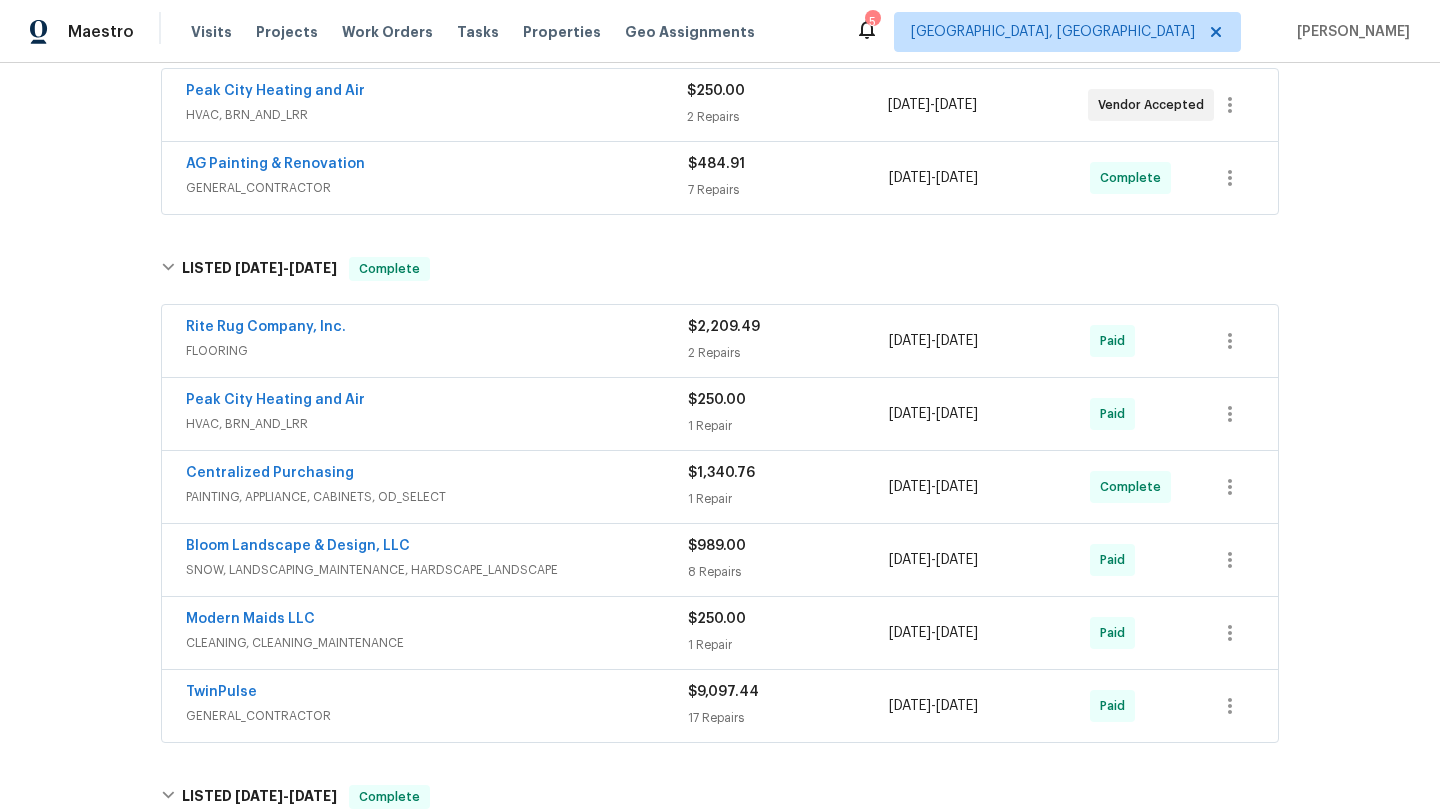 click on "TwinPulse" at bounding box center (437, 694) 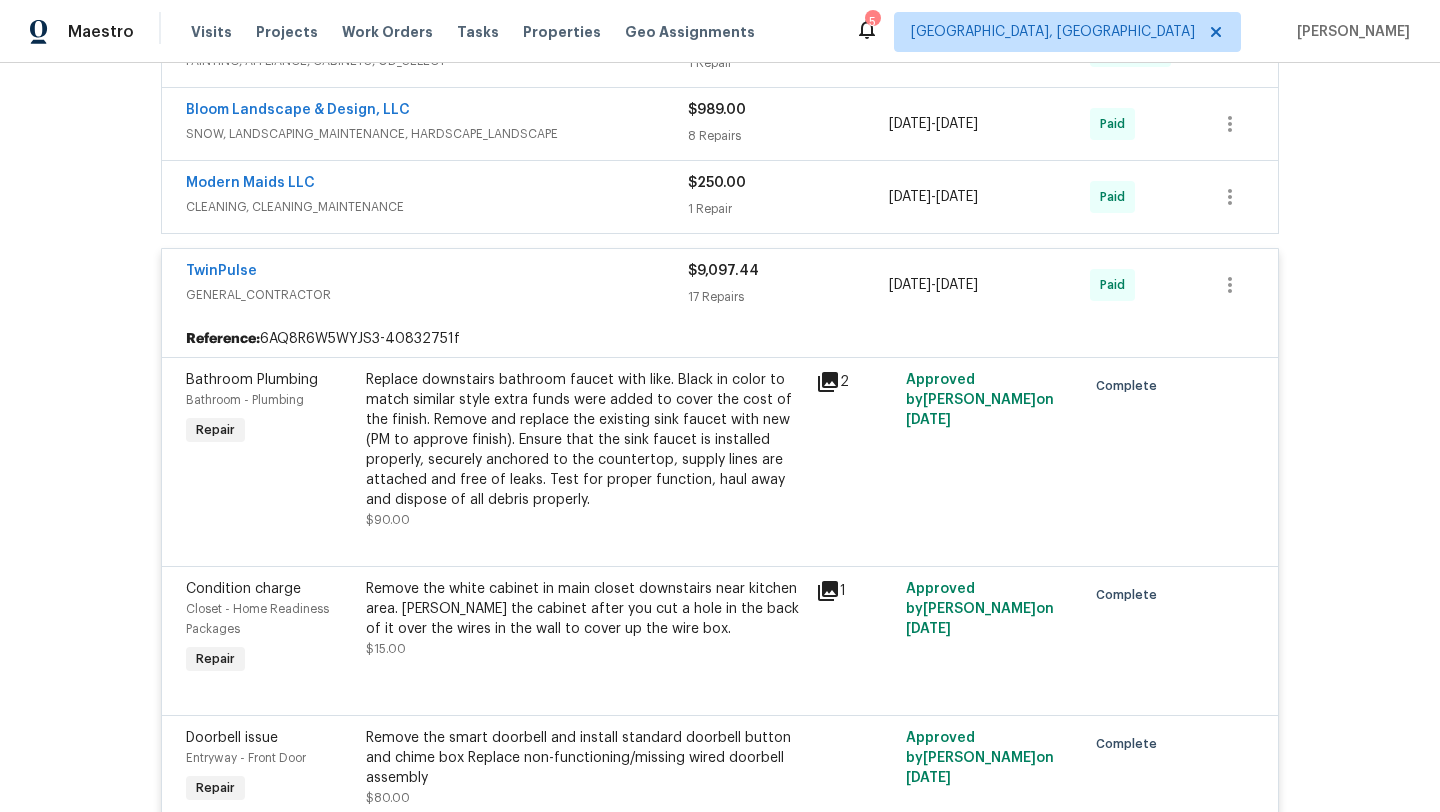 scroll, scrollTop: 26, scrollLeft: 0, axis: vertical 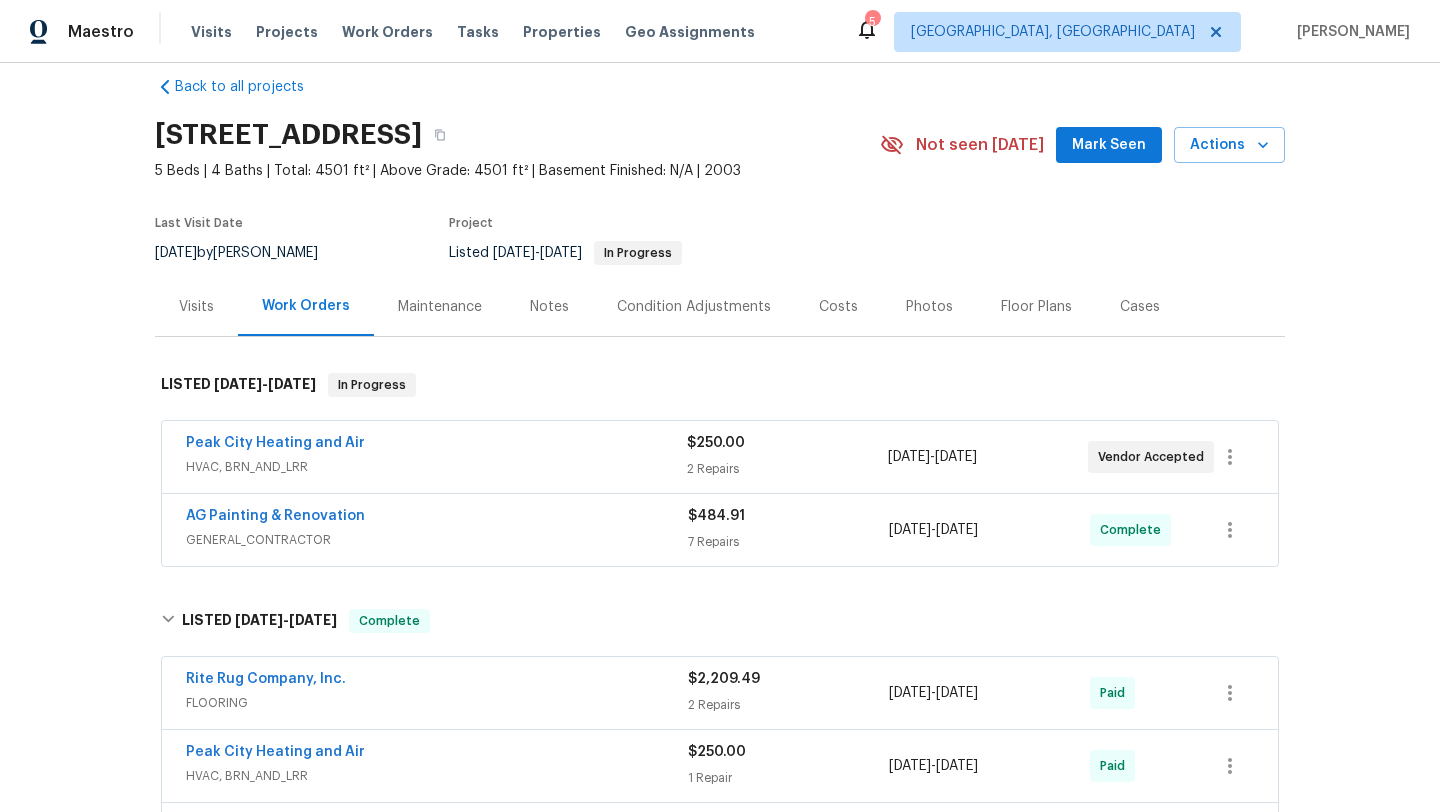 click on "Visits" at bounding box center [196, 307] 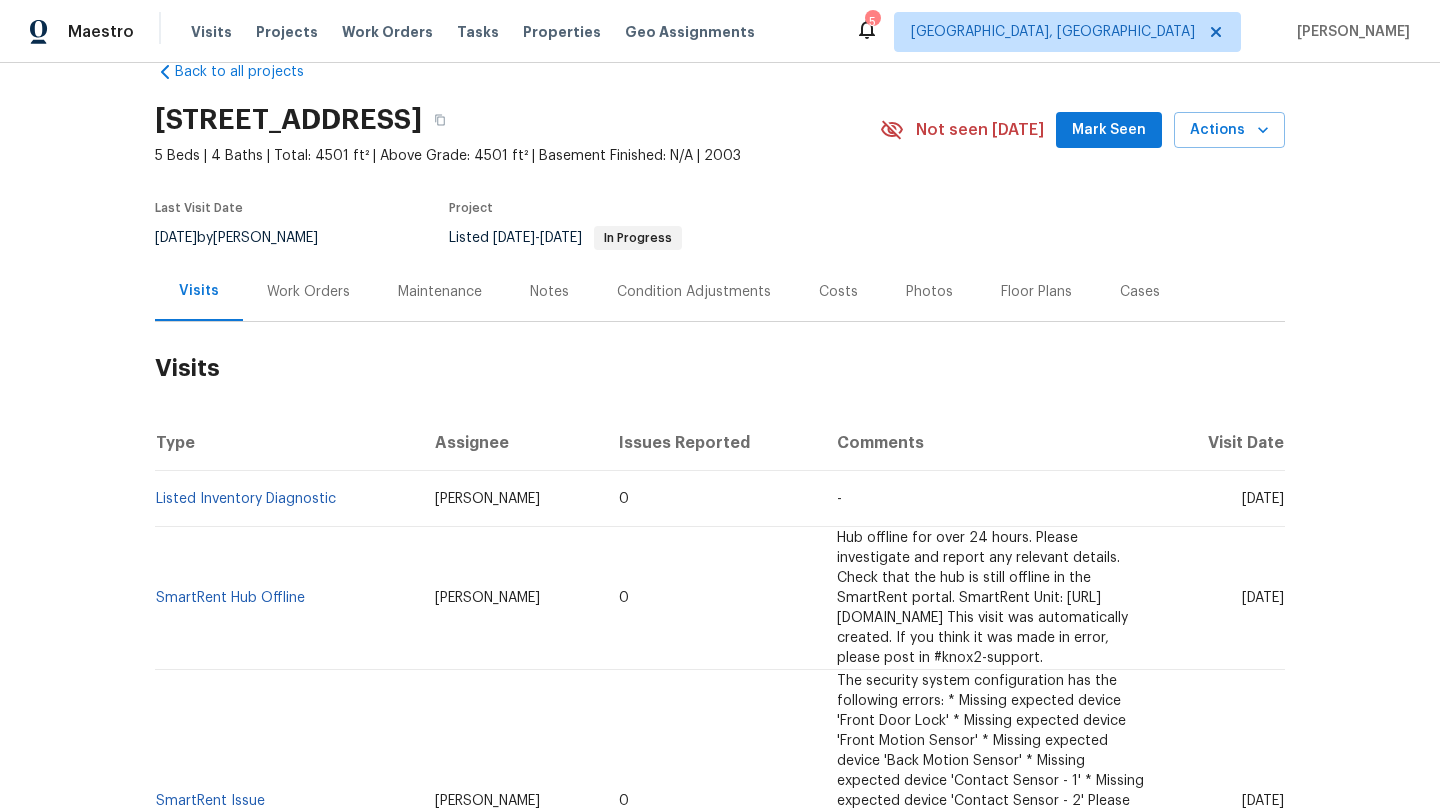 scroll, scrollTop: 43, scrollLeft: 0, axis: vertical 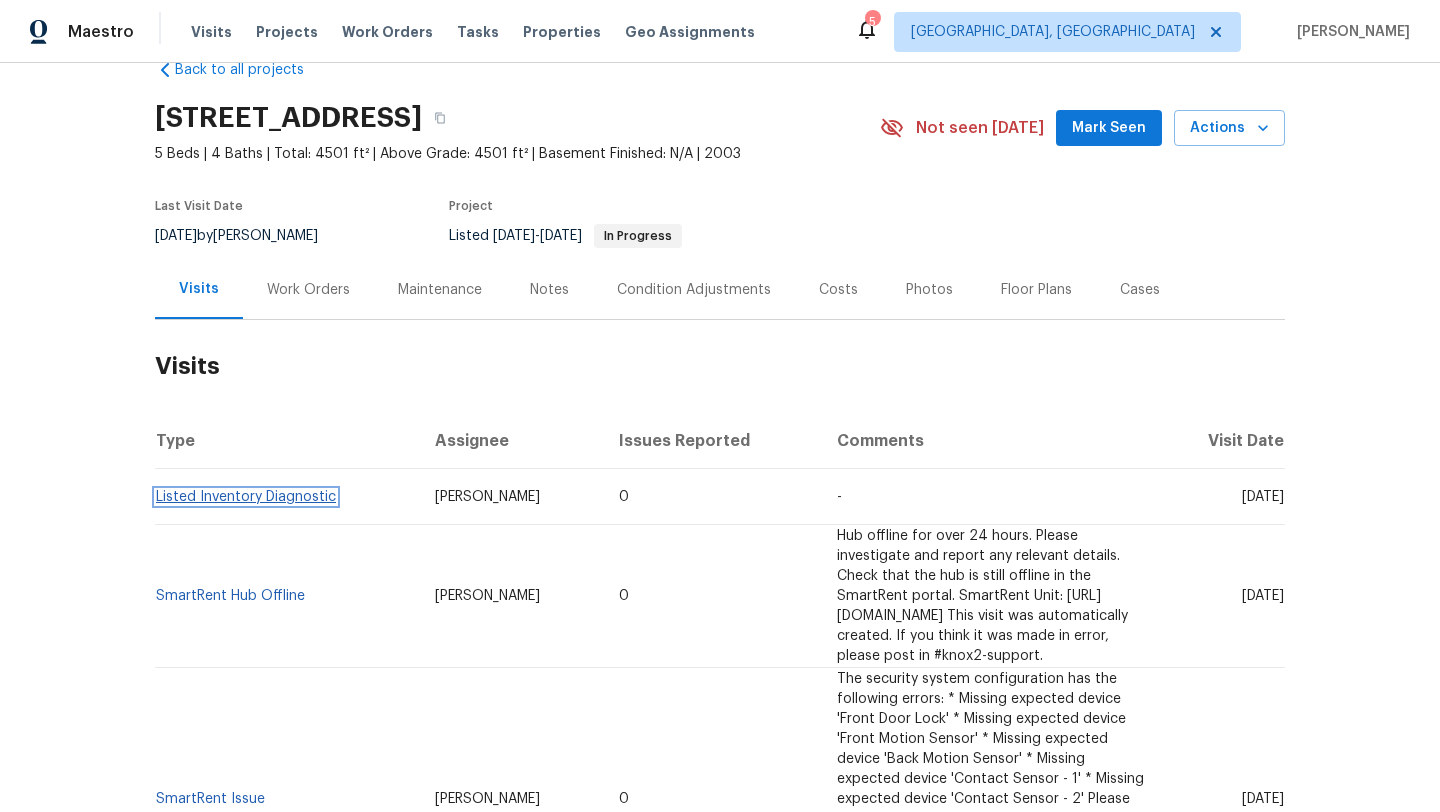 click on "Listed Inventory Diagnostic" at bounding box center (246, 497) 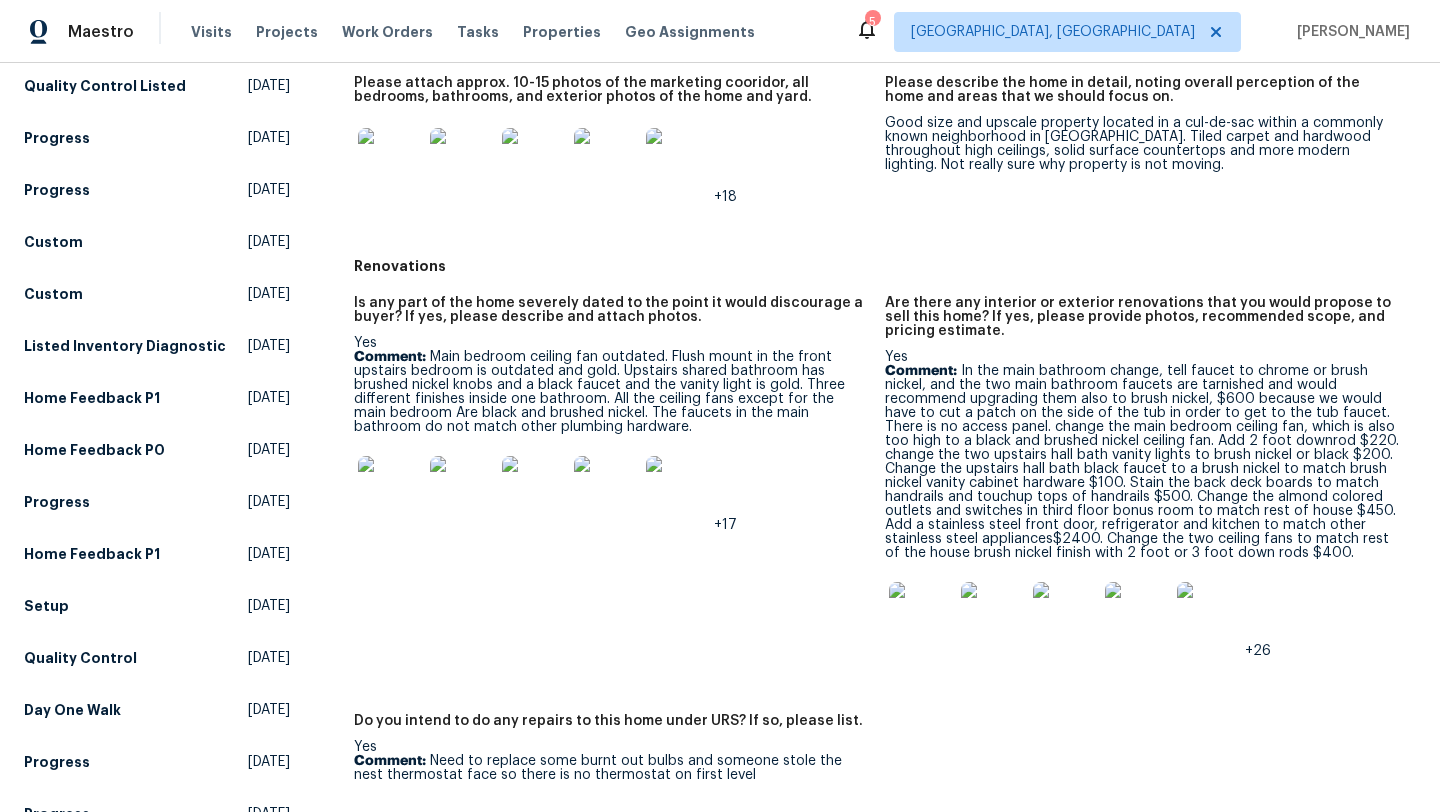scroll, scrollTop: 651, scrollLeft: 0, axis: vertical 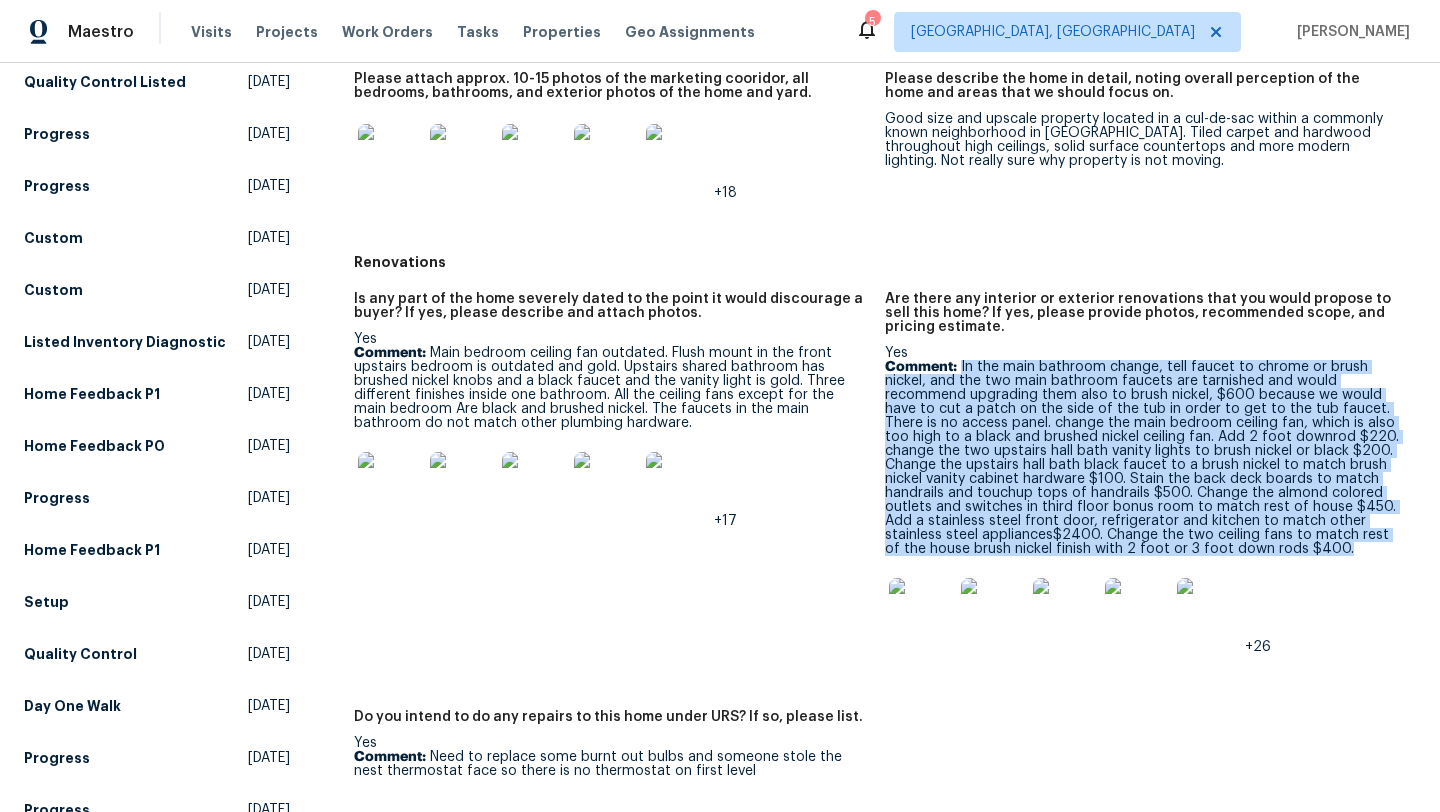 drag, startPoint x: 1326, startPoint y: 539, endPoint x: 960, endPoint y: 359, distance: 407.8676 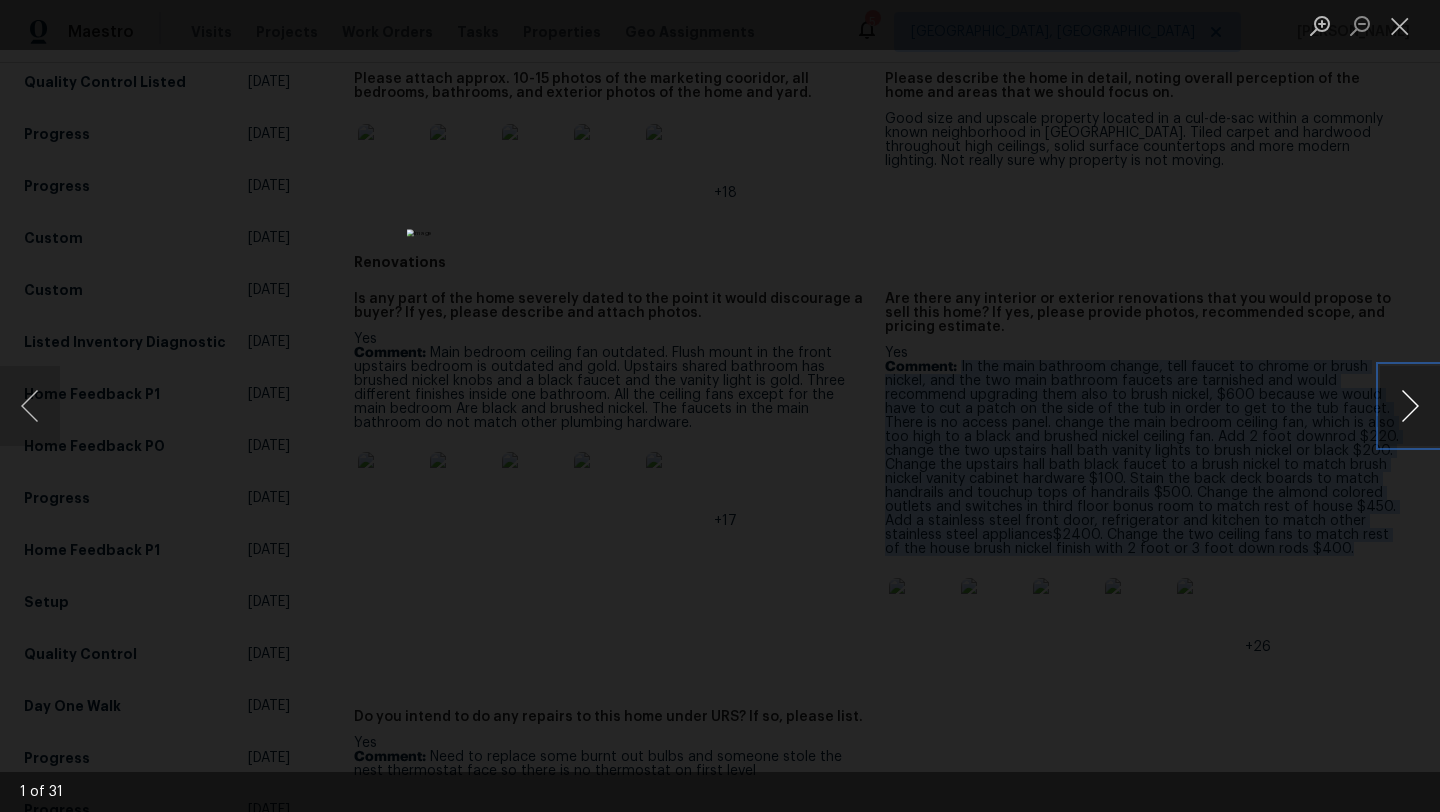 click at bounding box center (1410, 406) 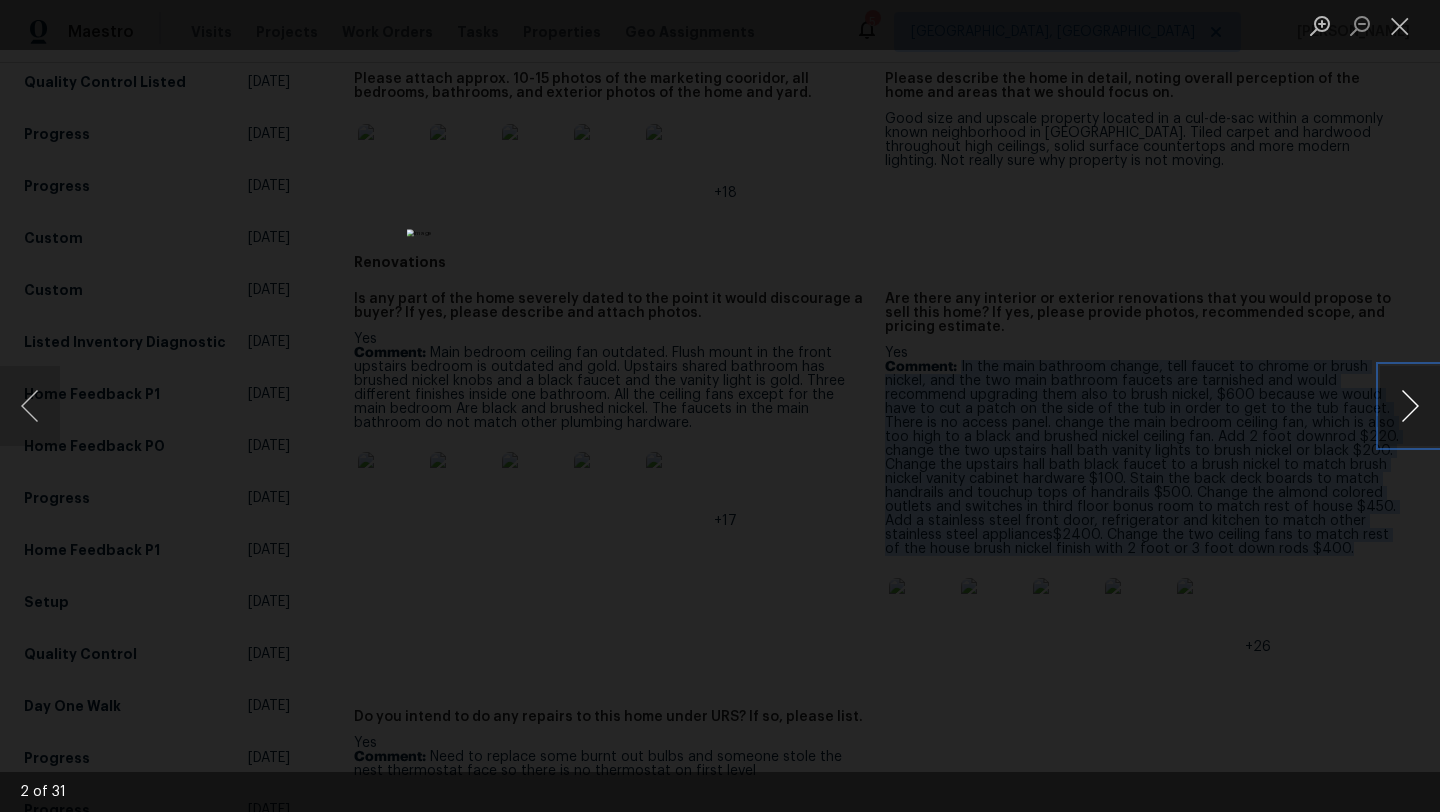 click at bounding box center (1410, 406) 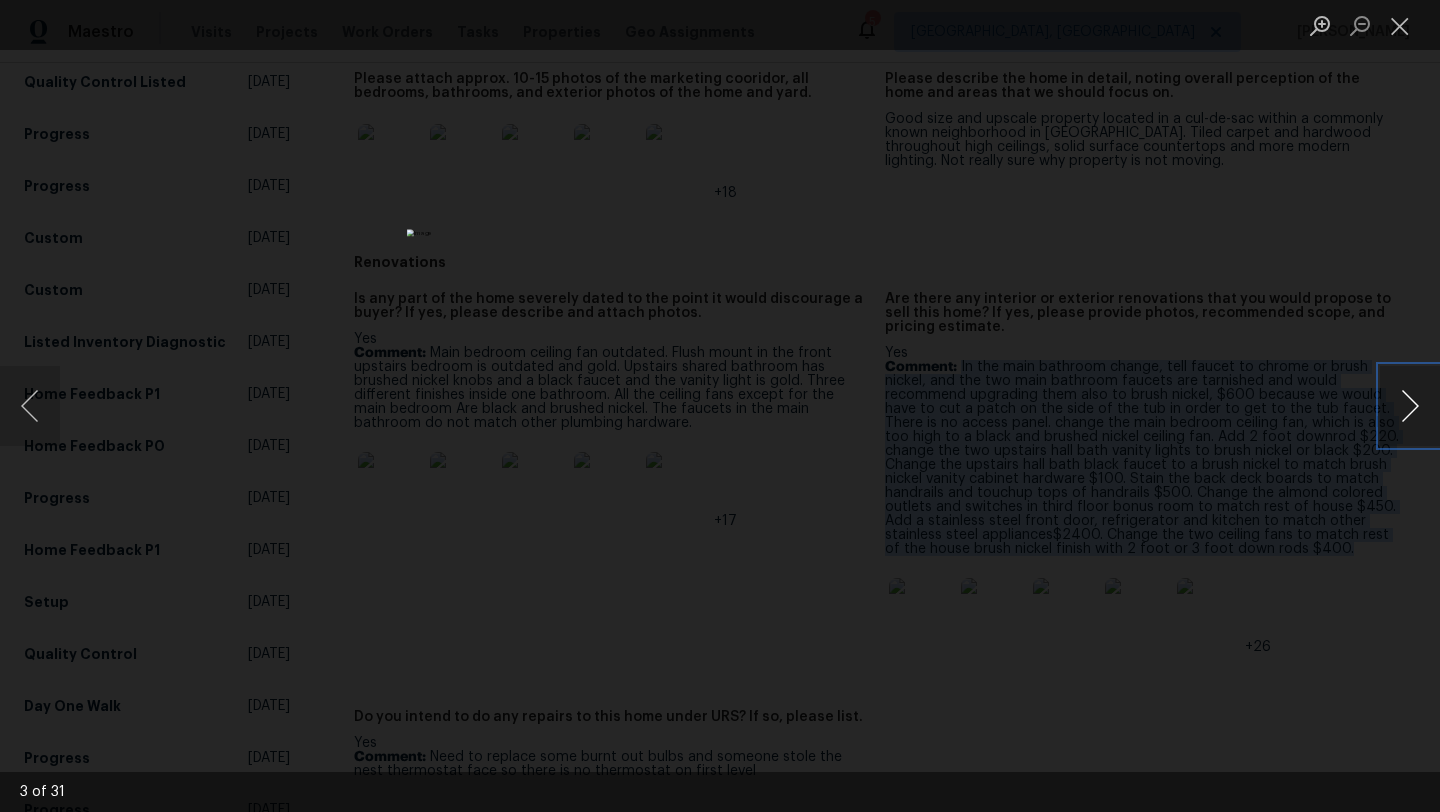 click at bounding box center (1410, 406) 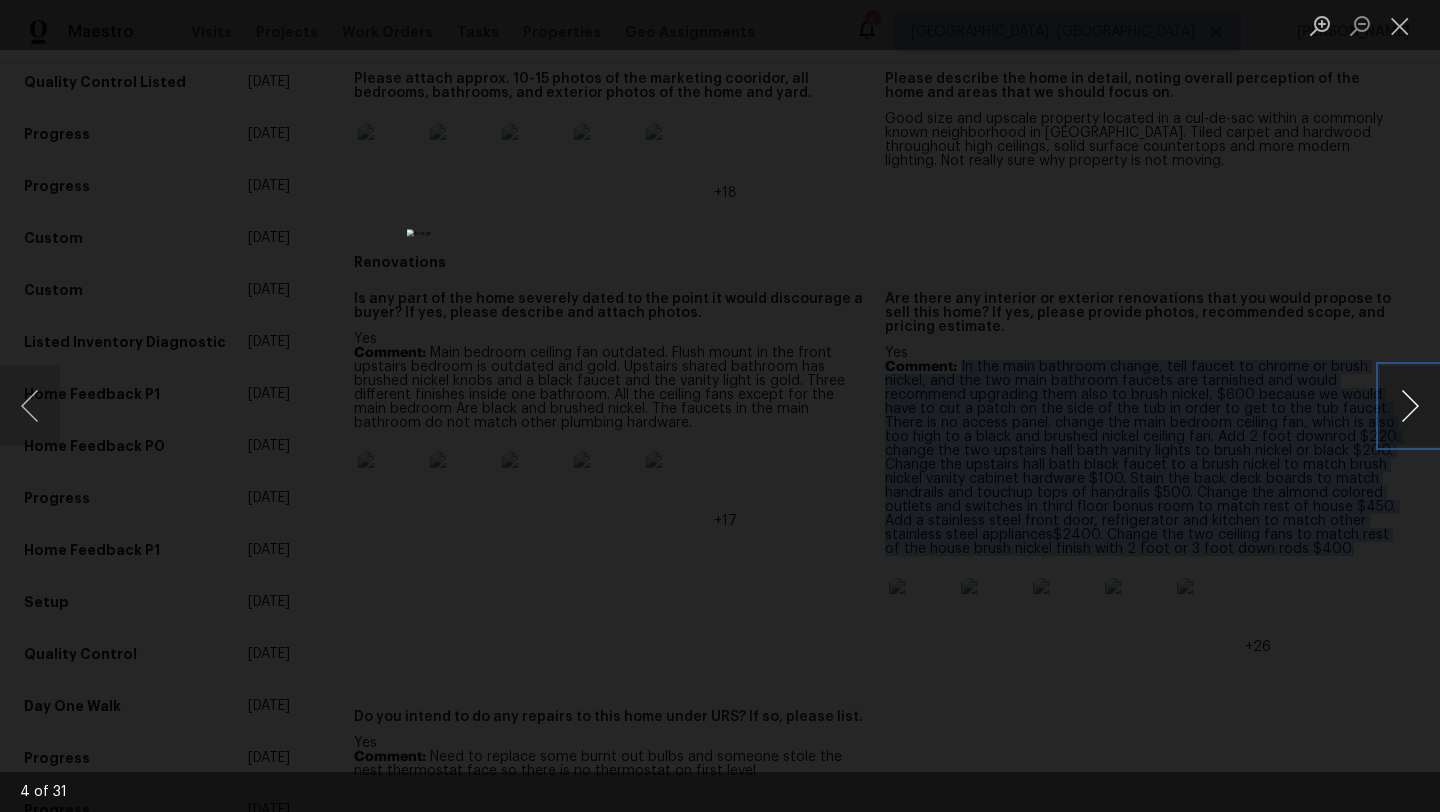 click at bounding box center (1410, 406) 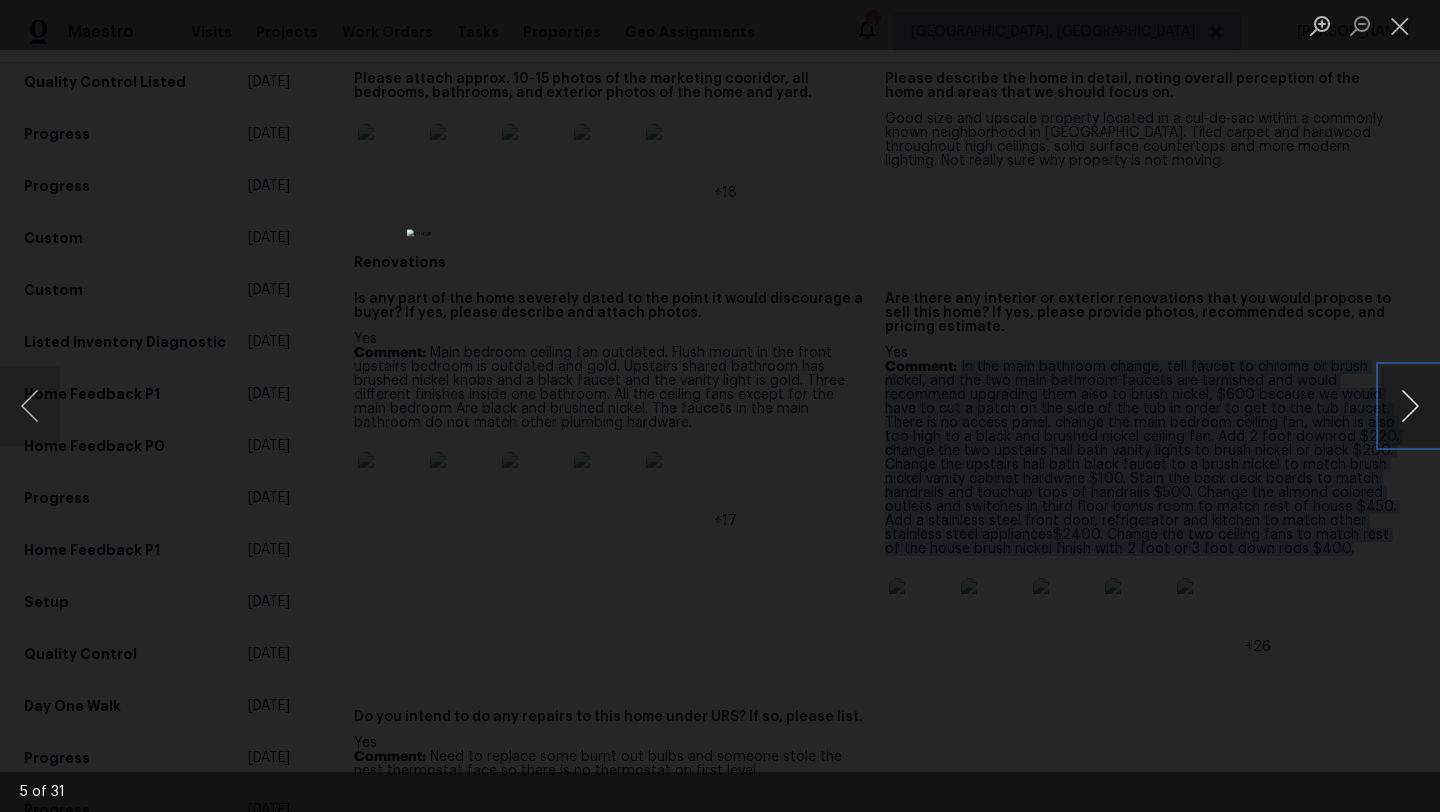 click at bounding box center (1410, 406) 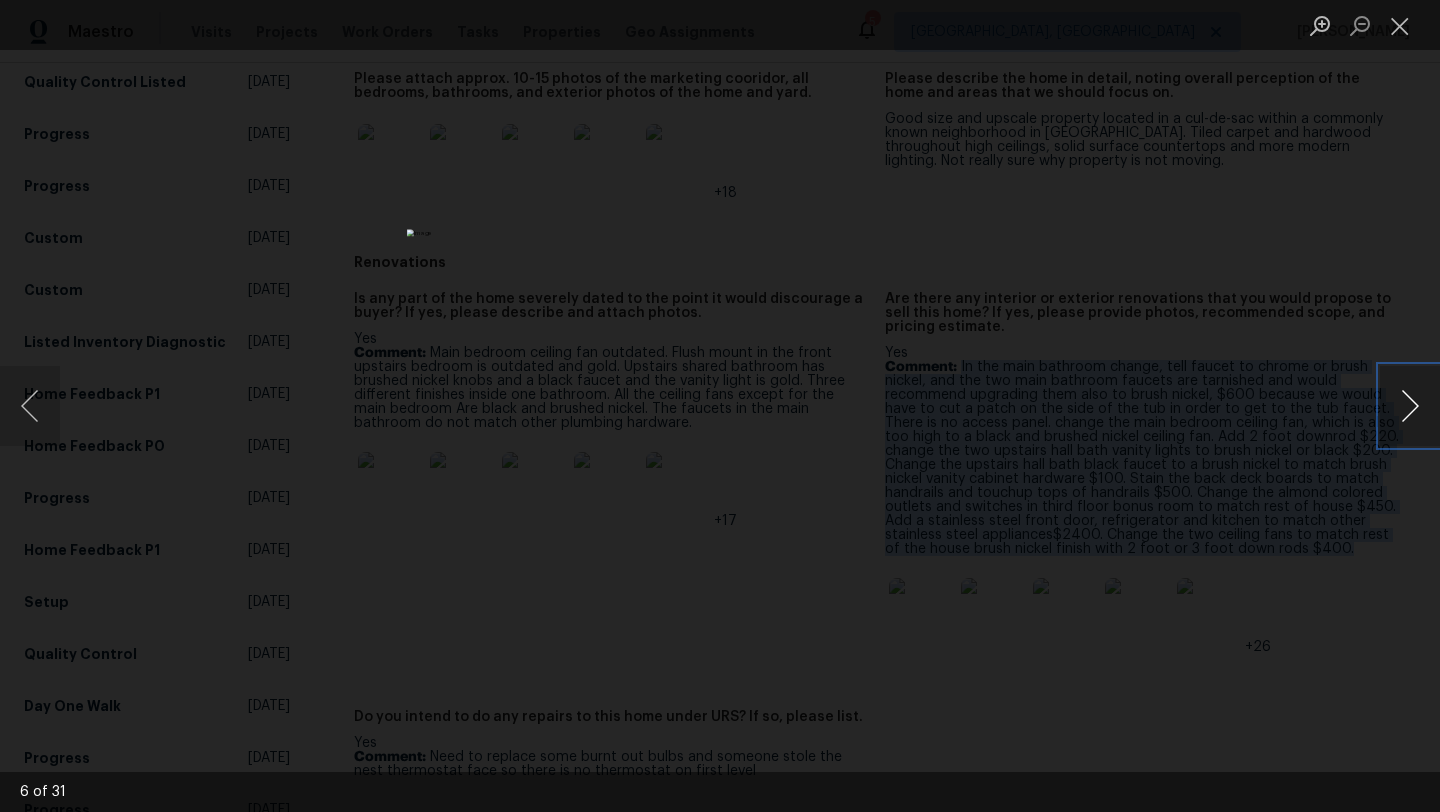 click at bounding box center [1410, 406] 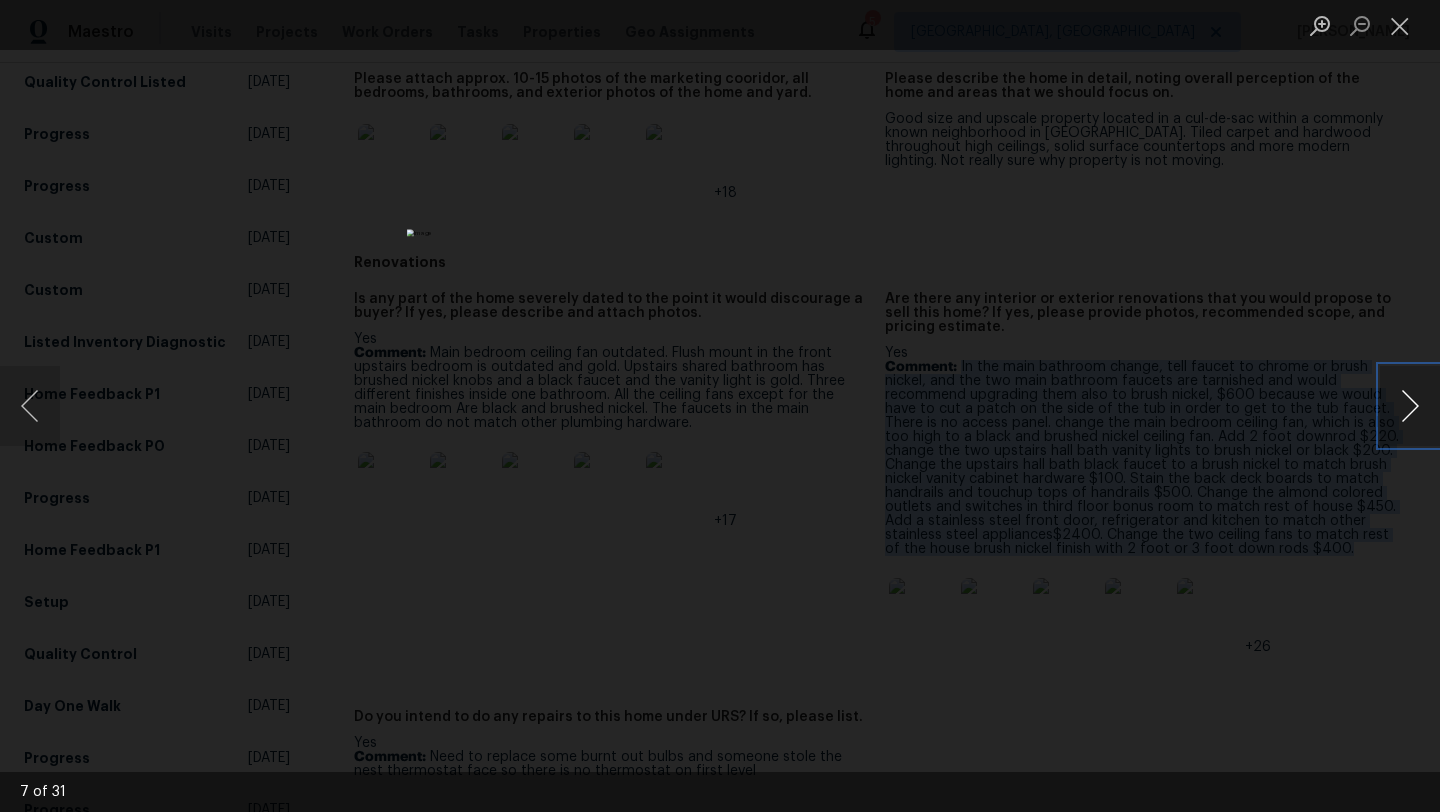 click at bounding box center (1410, 406) 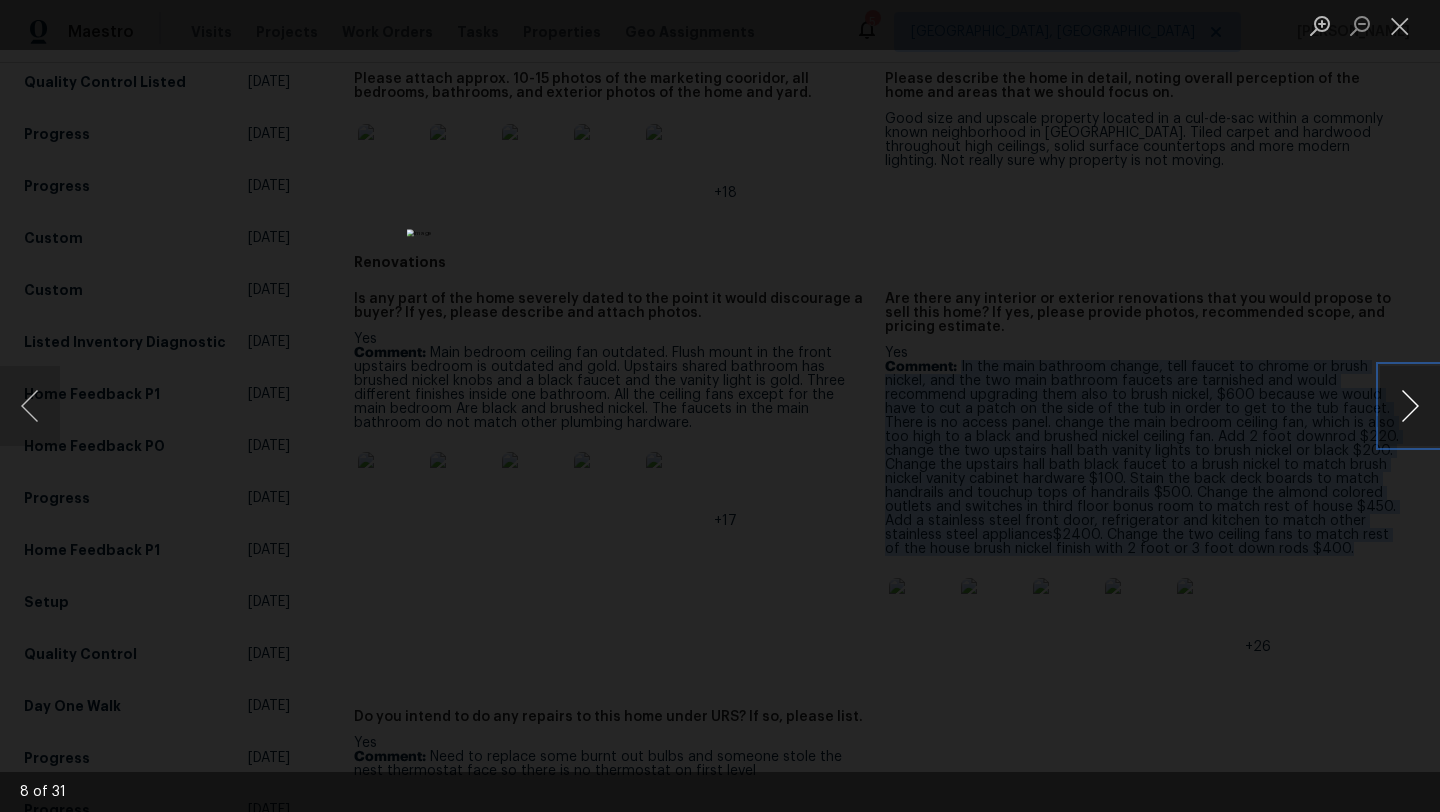 click at bounding box center [1410, 406] 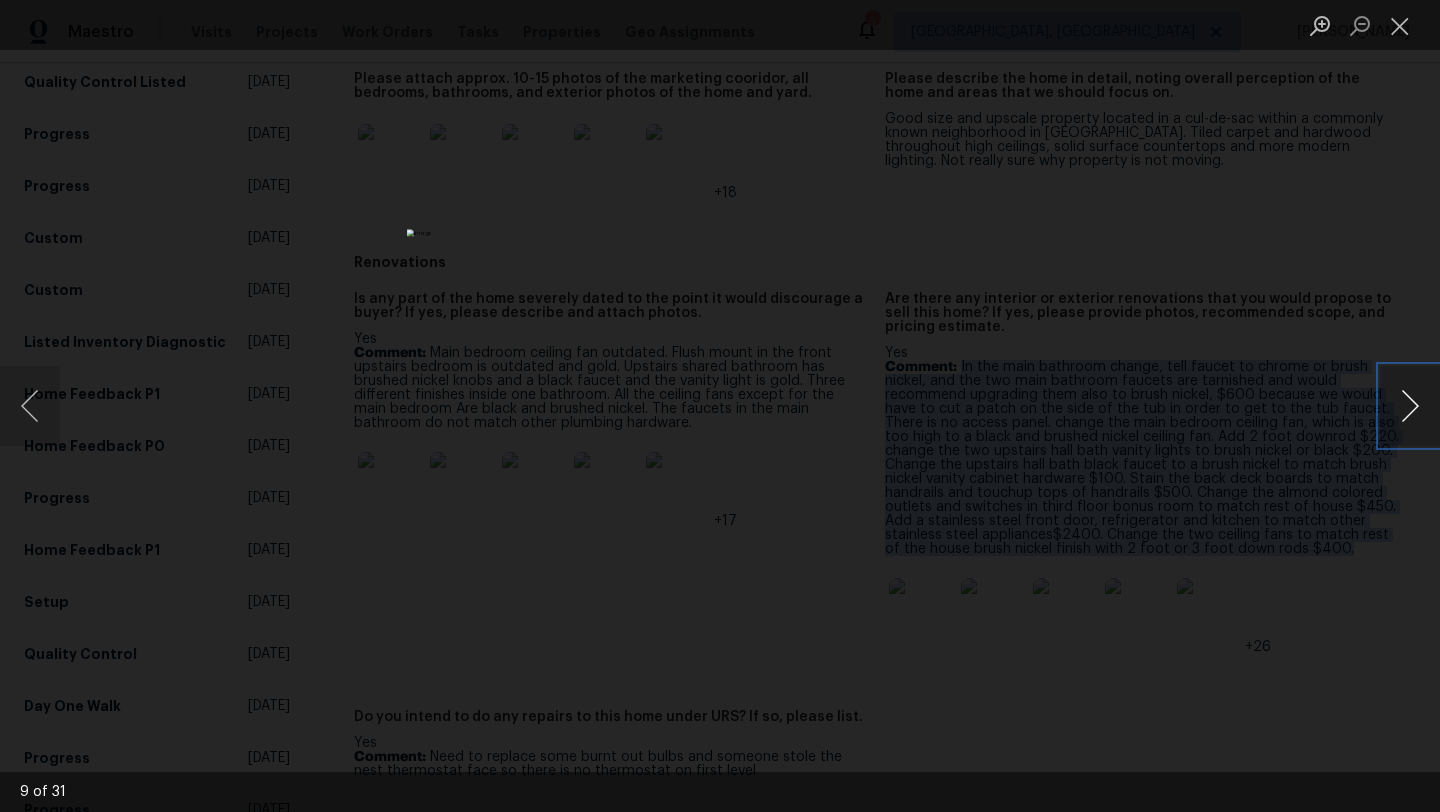 click at bounding box center (1410, 406) 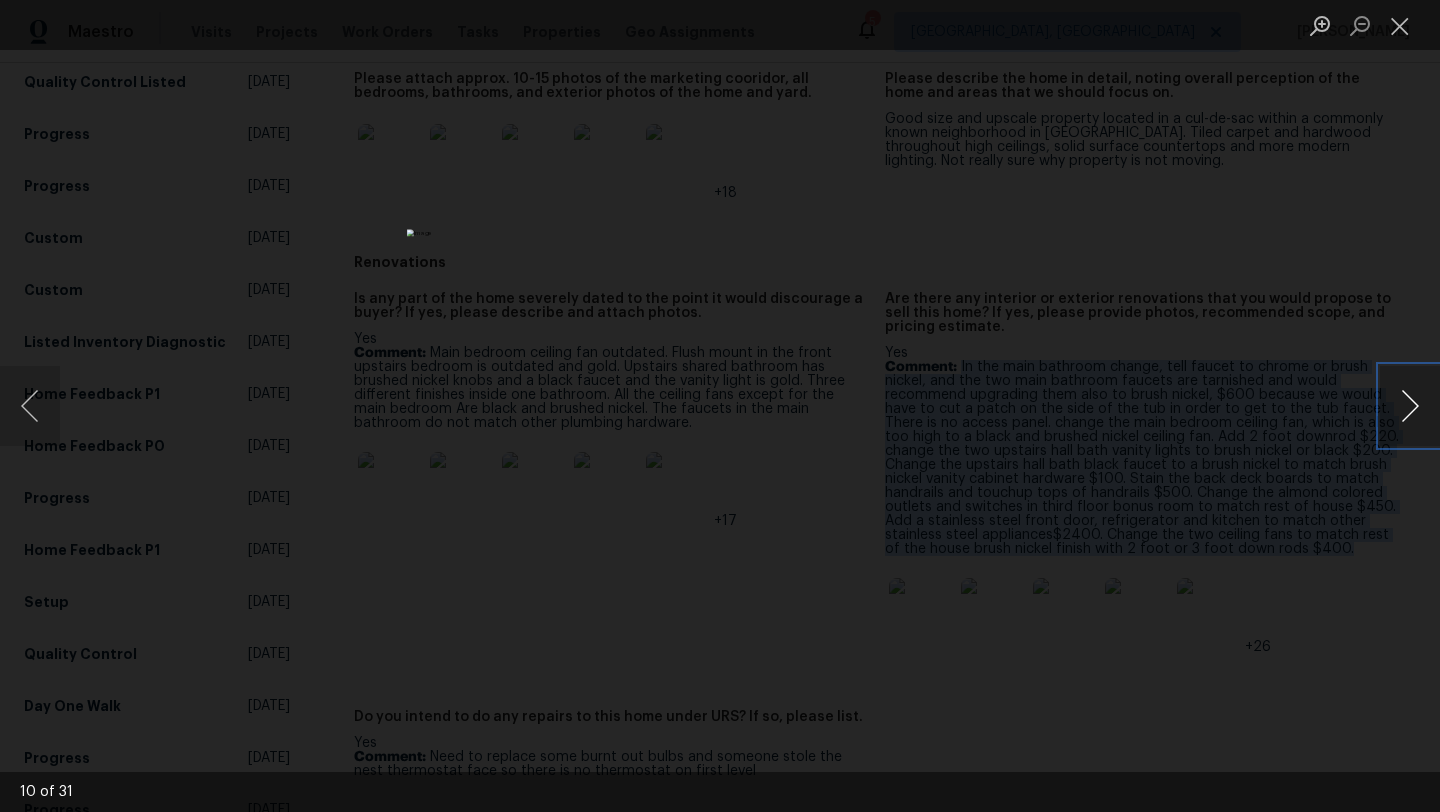 click at bounding box center [1410, 406] 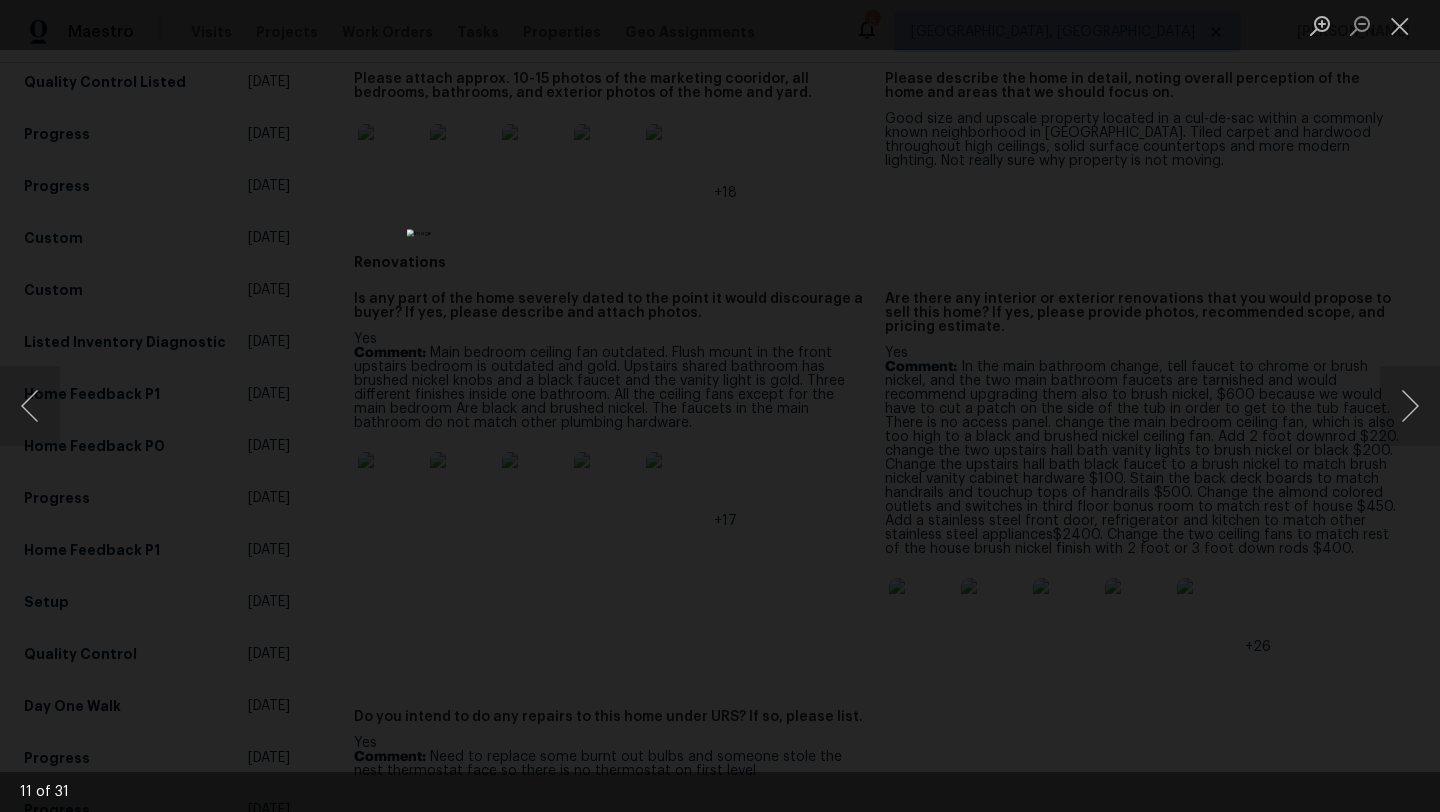 click at bounding box center (720, 406) 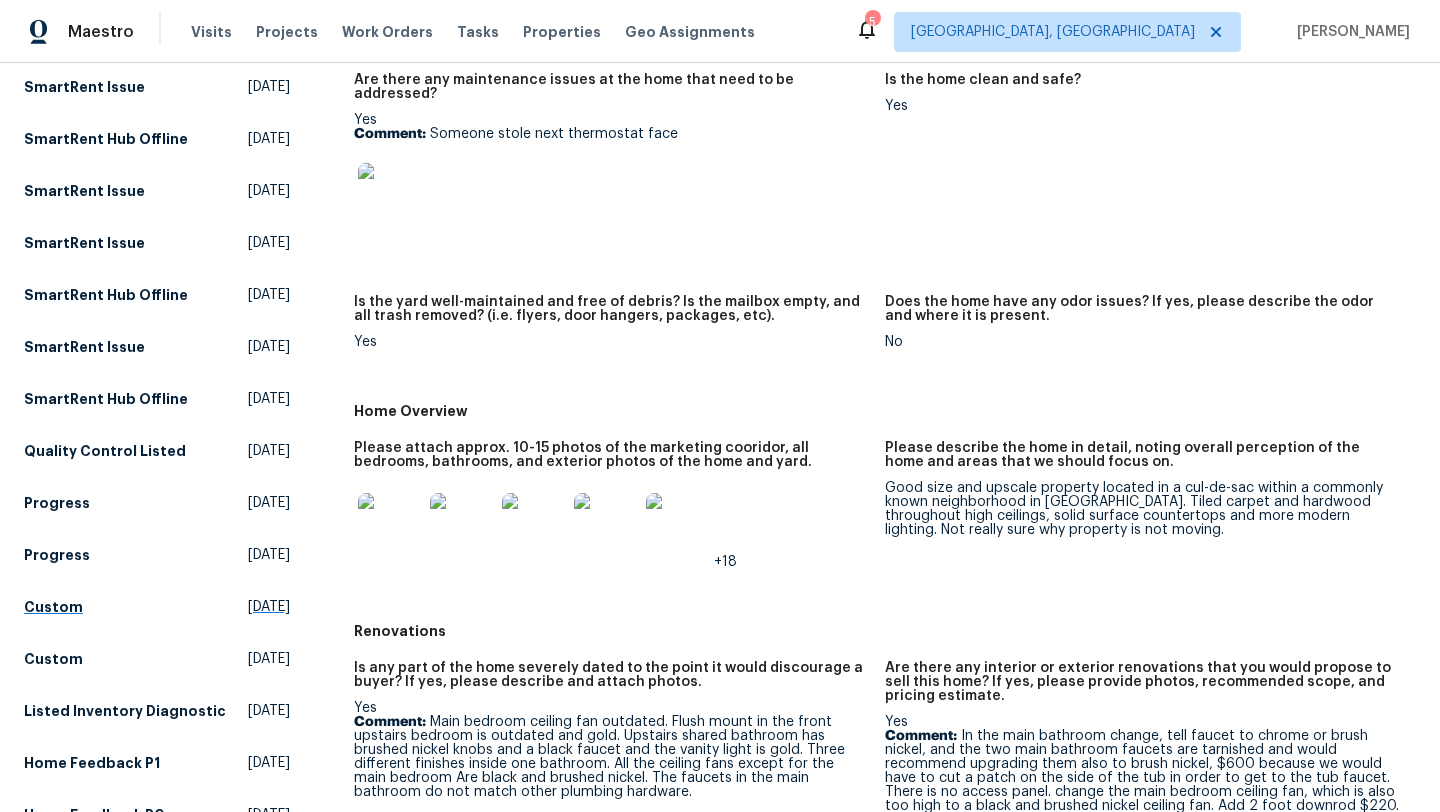 scroll, scrollTop: 0, scrollLeft: 0, axis: both 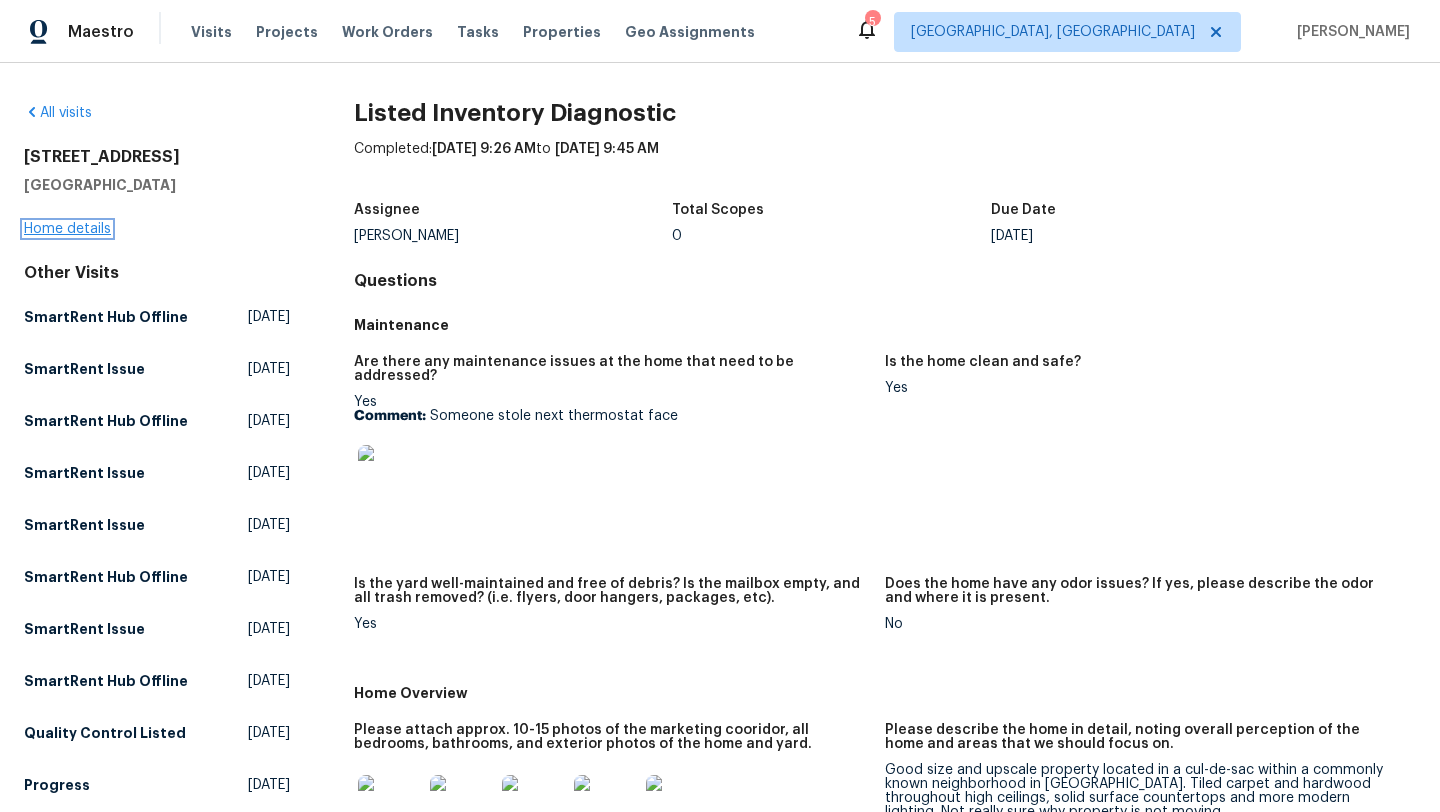 click on "Home details" at bounding box center [67, 229] 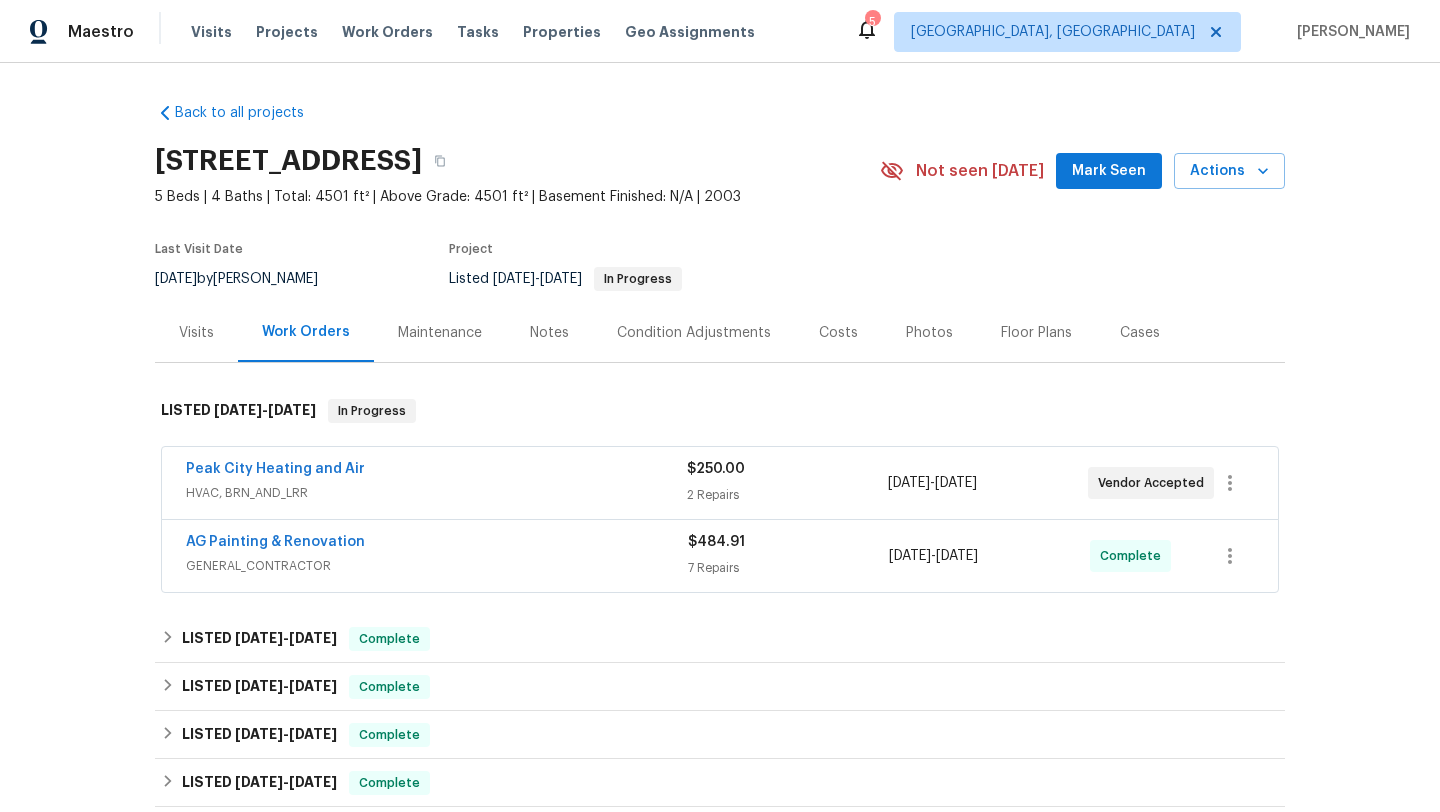 click on "GENERAL_CONTRACTOR" at bounding box center (437, 566) 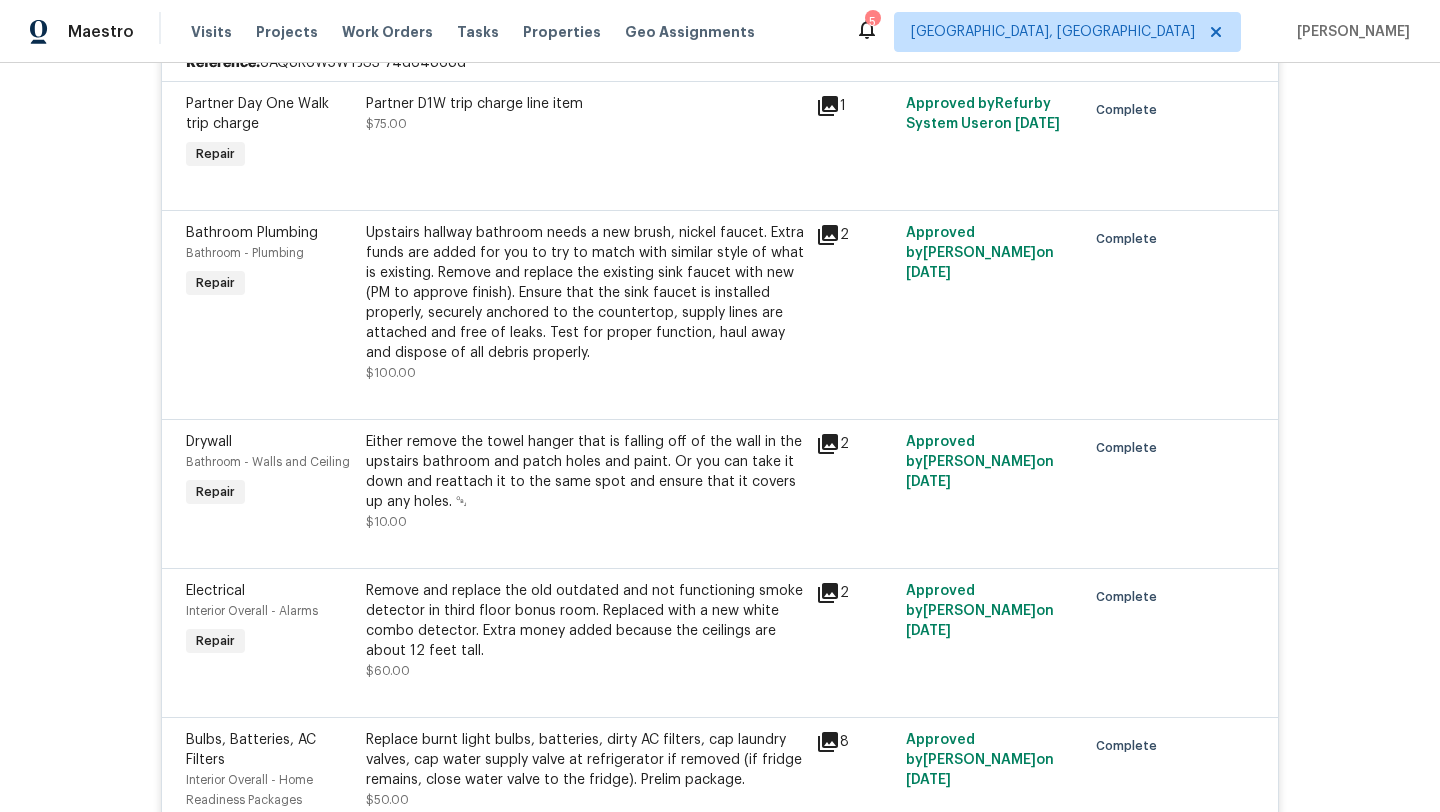 scroll, scrollTop: 564, scrollLeft: 0, axis: vertical 